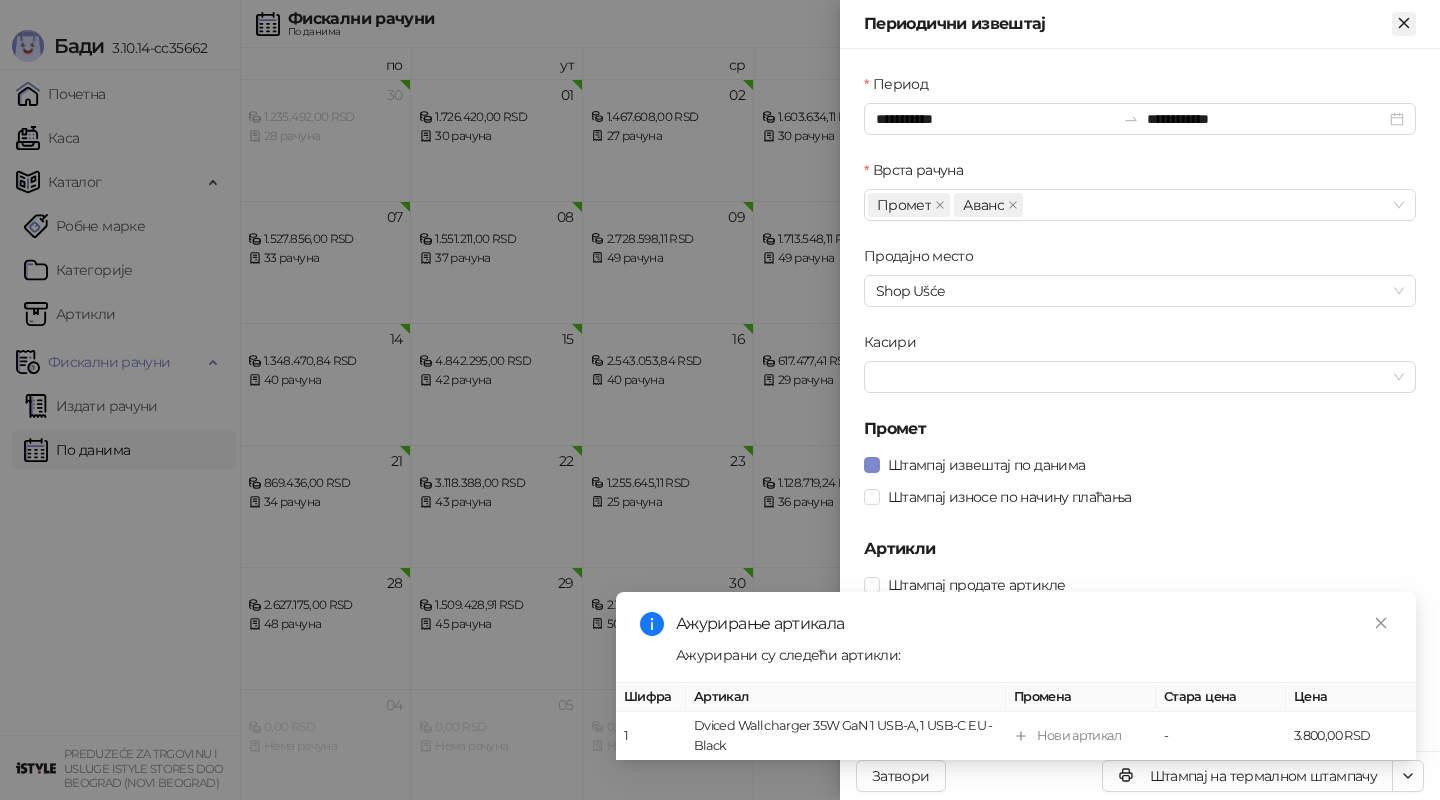 scroll, scrollTop: 0, scrollLeft: 0, axis: both 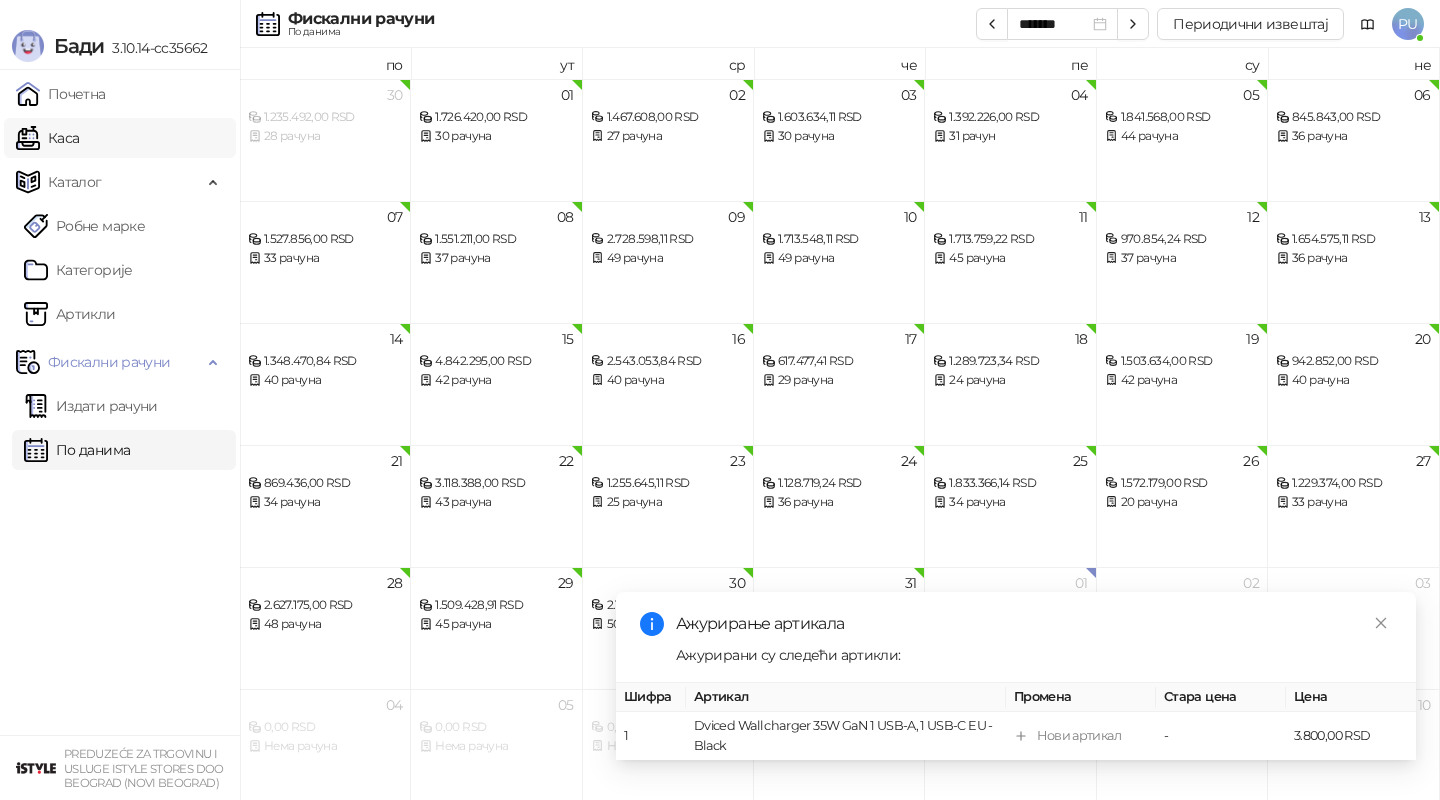 click on "Каса" at bounding box center [47, 138] 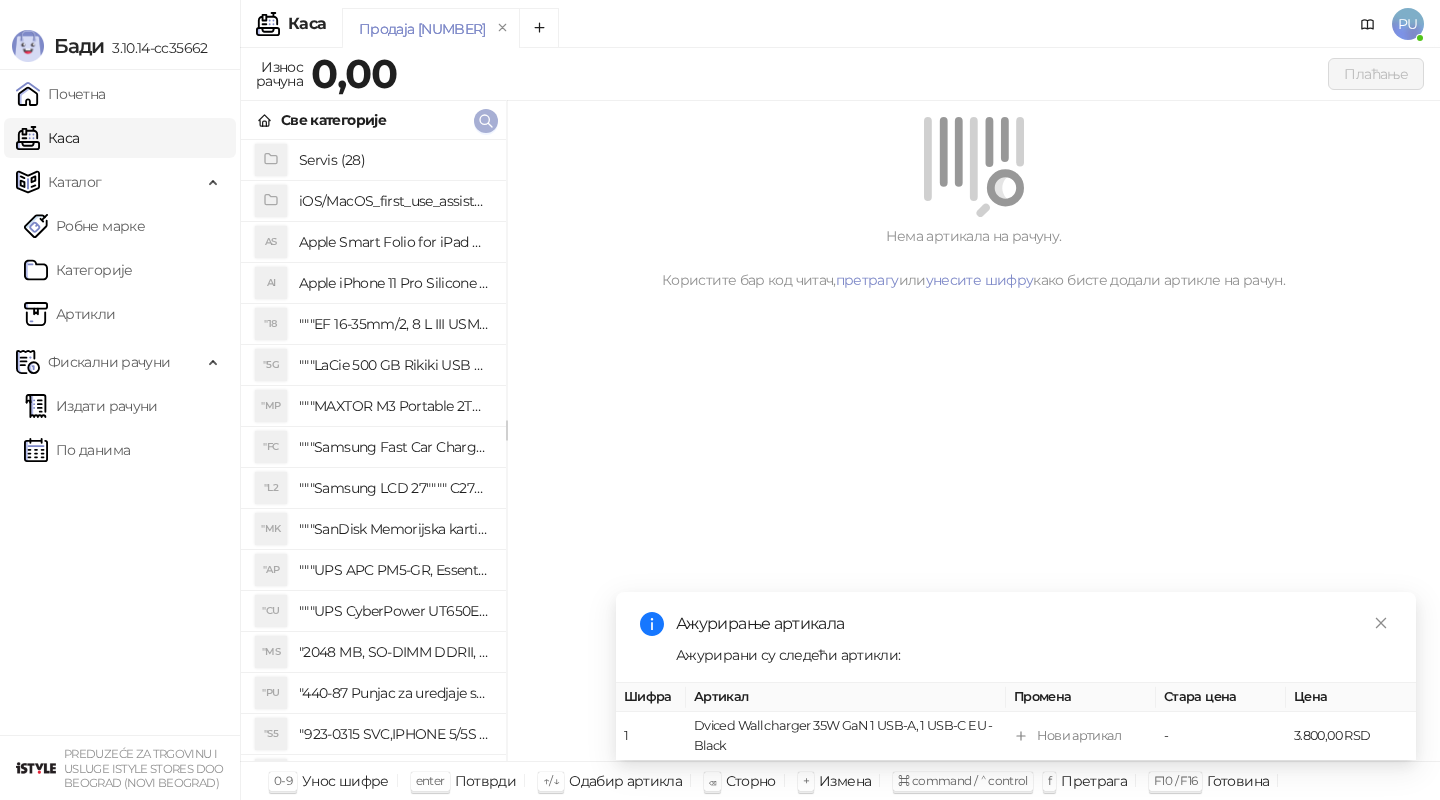 click at bounding box center (486, 121) 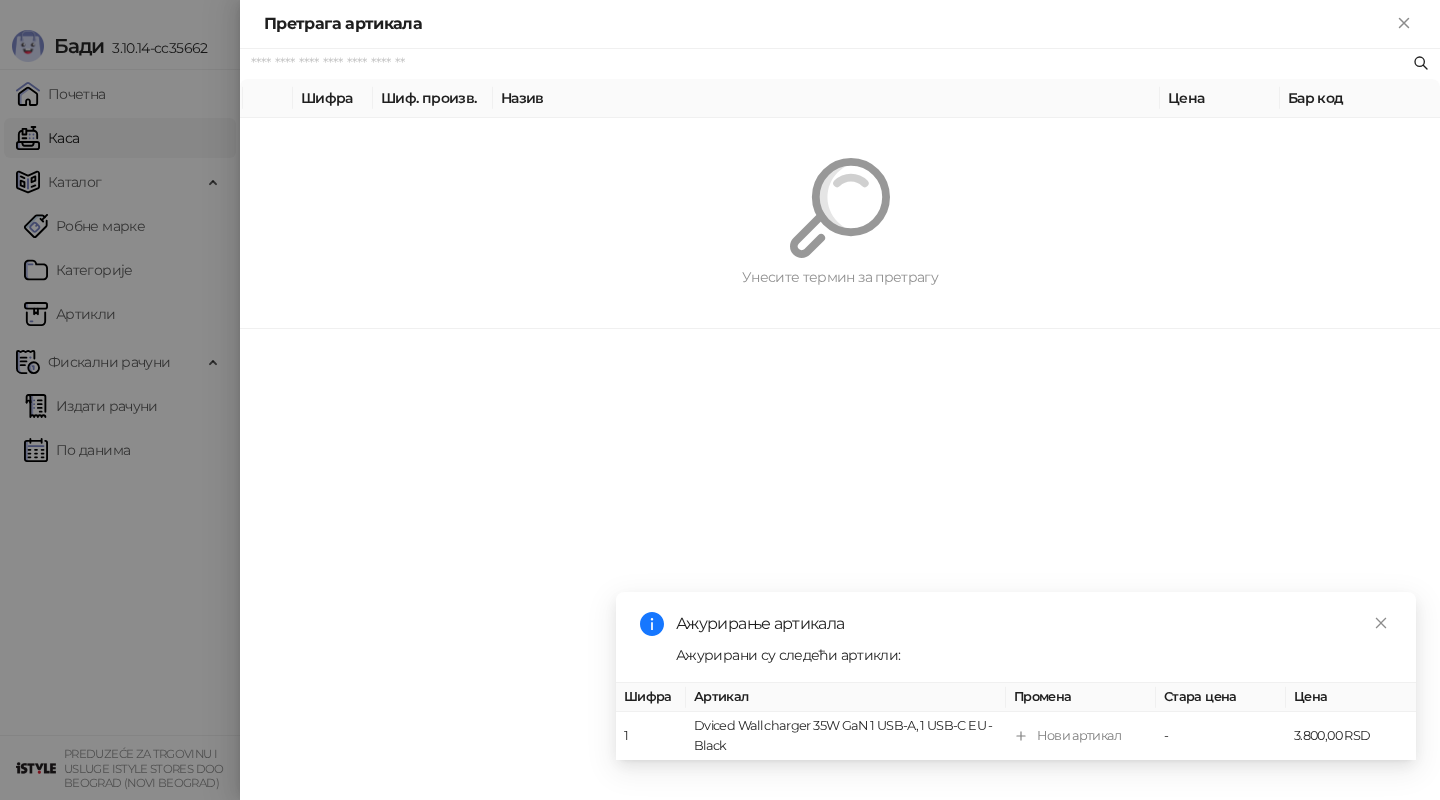 paste on "*********" 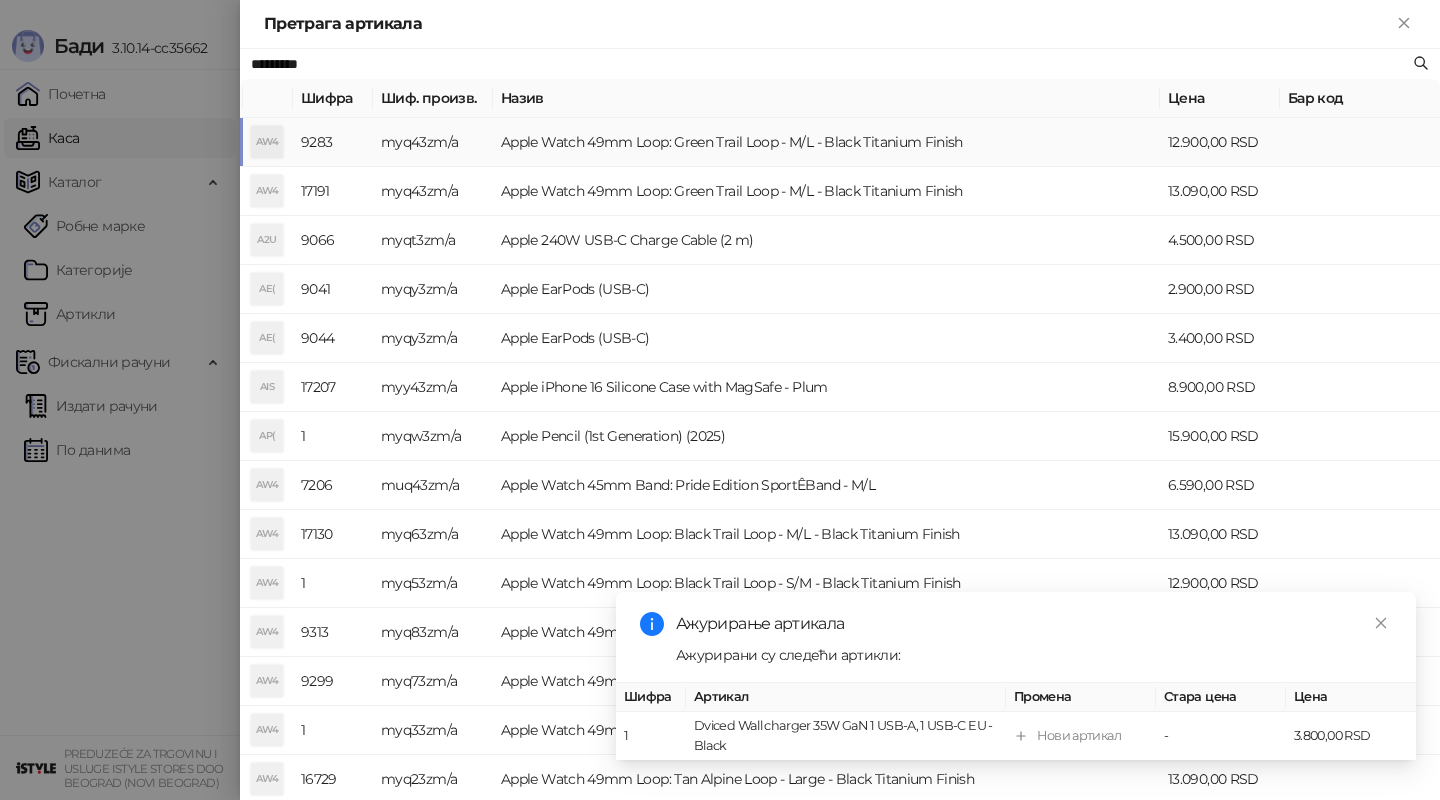 click on "Apple Watch 49mm Loop:  Green Trail Loop - M/L - Black Titanium Finish" at bounding box center (826, 142) 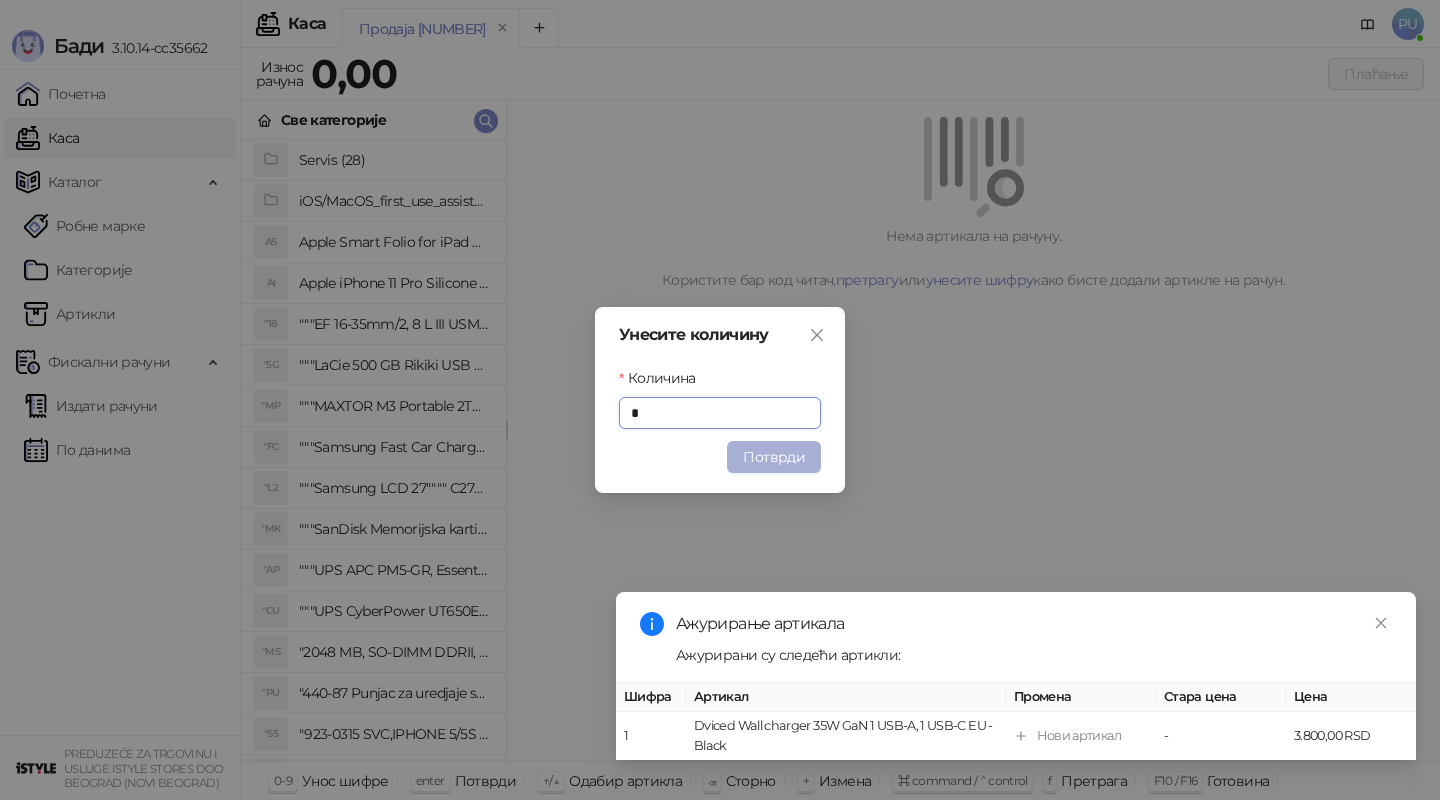 click on "Потврди" at bounding box center (774, 457) 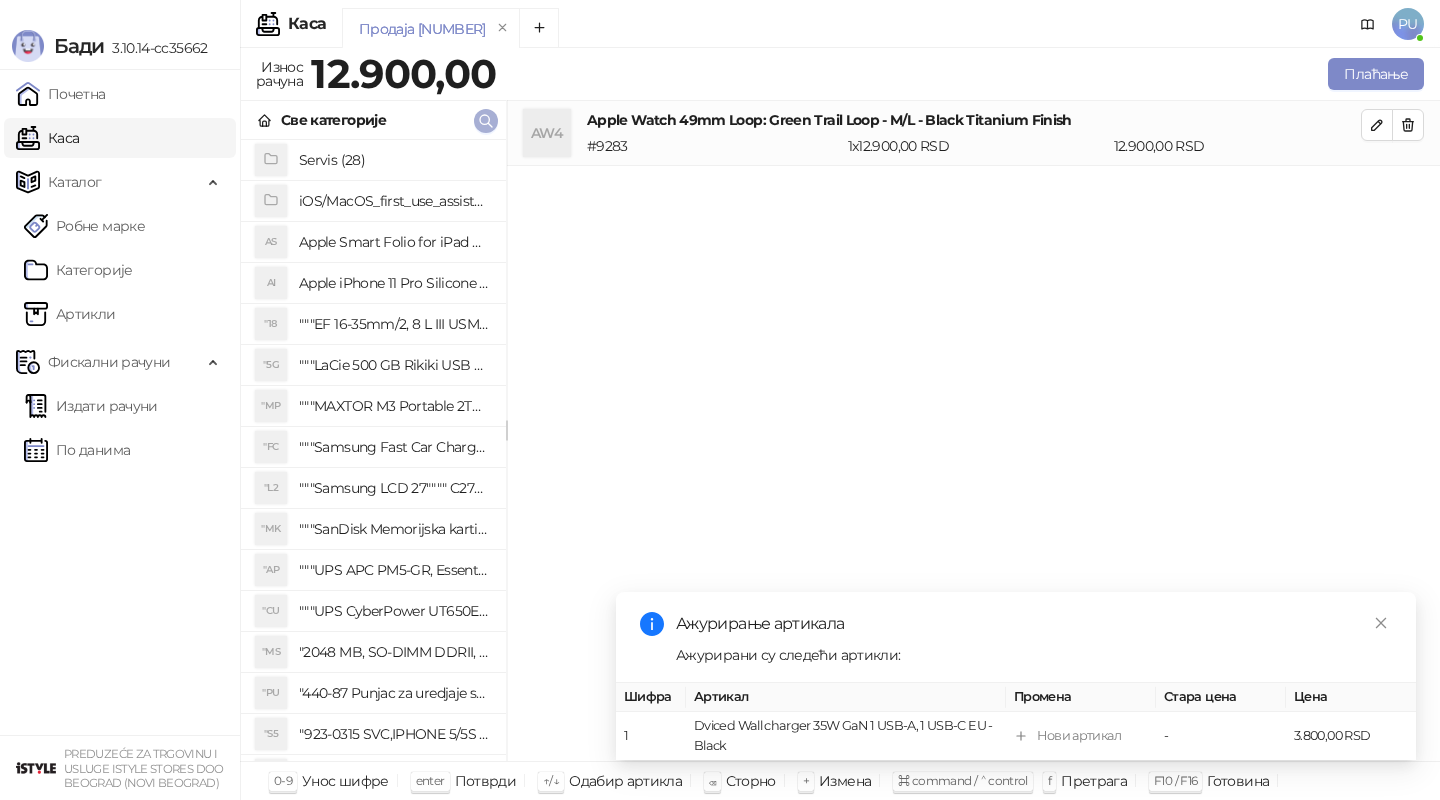click 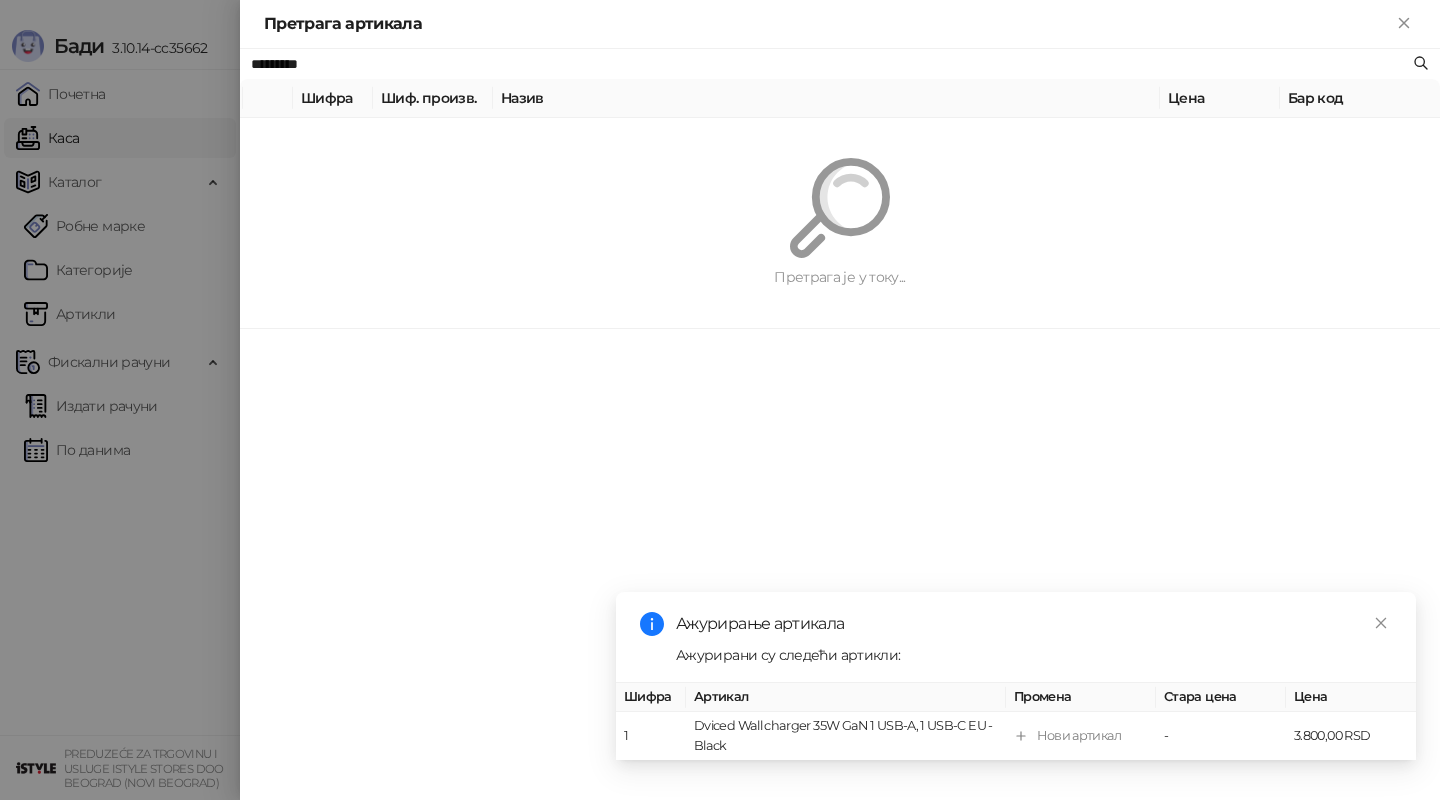 paste on "*******" 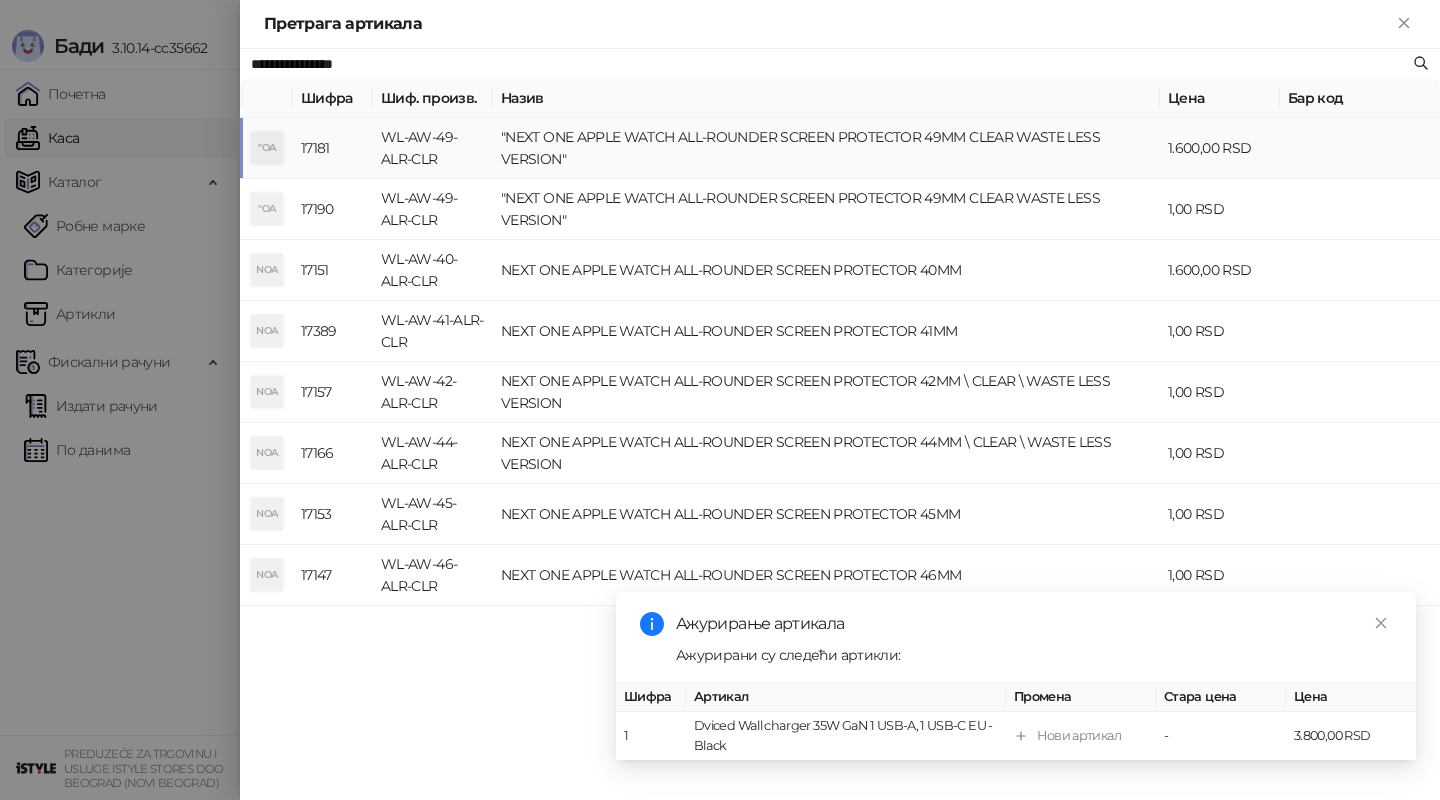 click on ""NEXT ONE APPLE WATCH ALL-ROUNDER SCREEN PROTECTOR 49MM CLEAR WASTE LESS VERSION"" at bounding box center [826, 148] 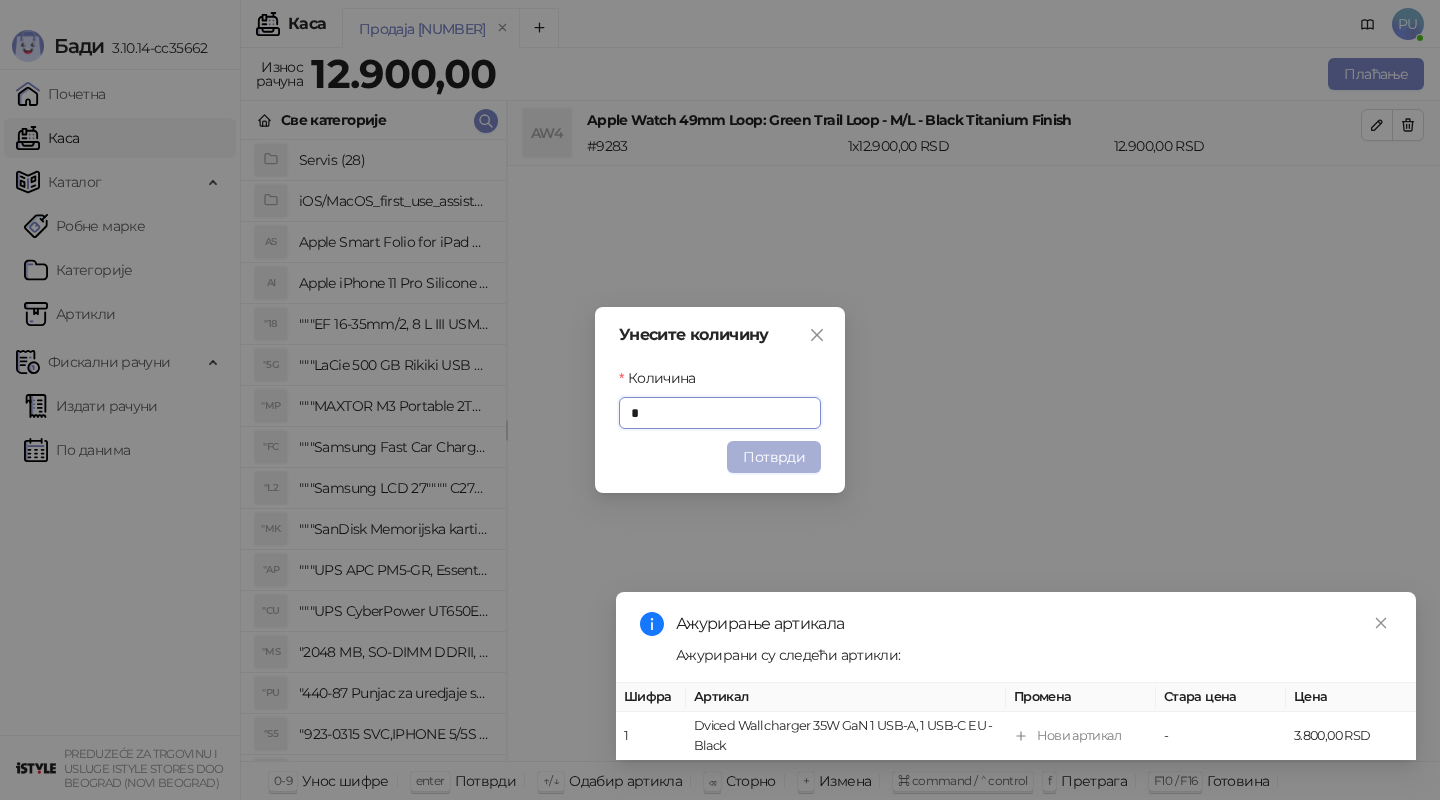 click on "Потврди" at bounding box center (774, 457) 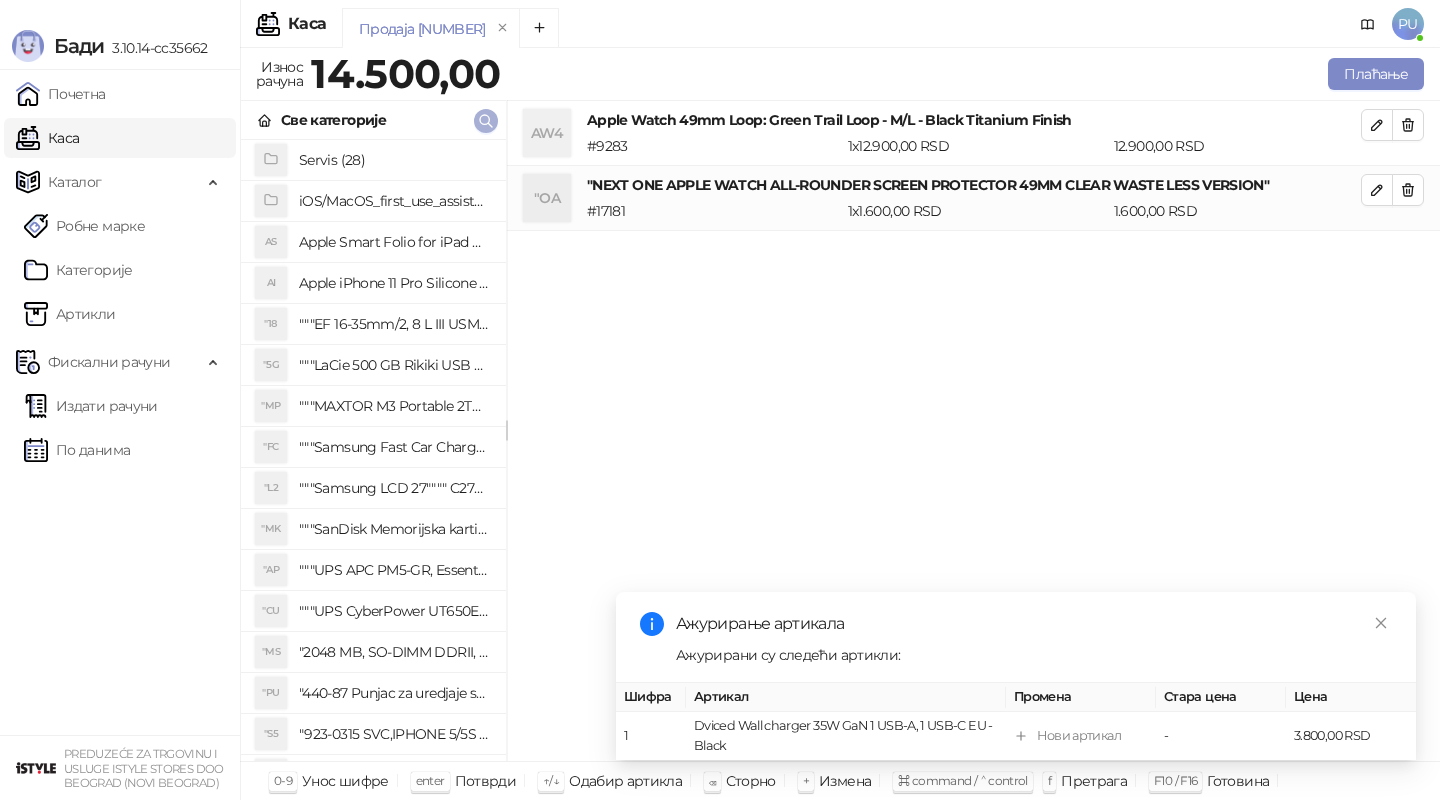click 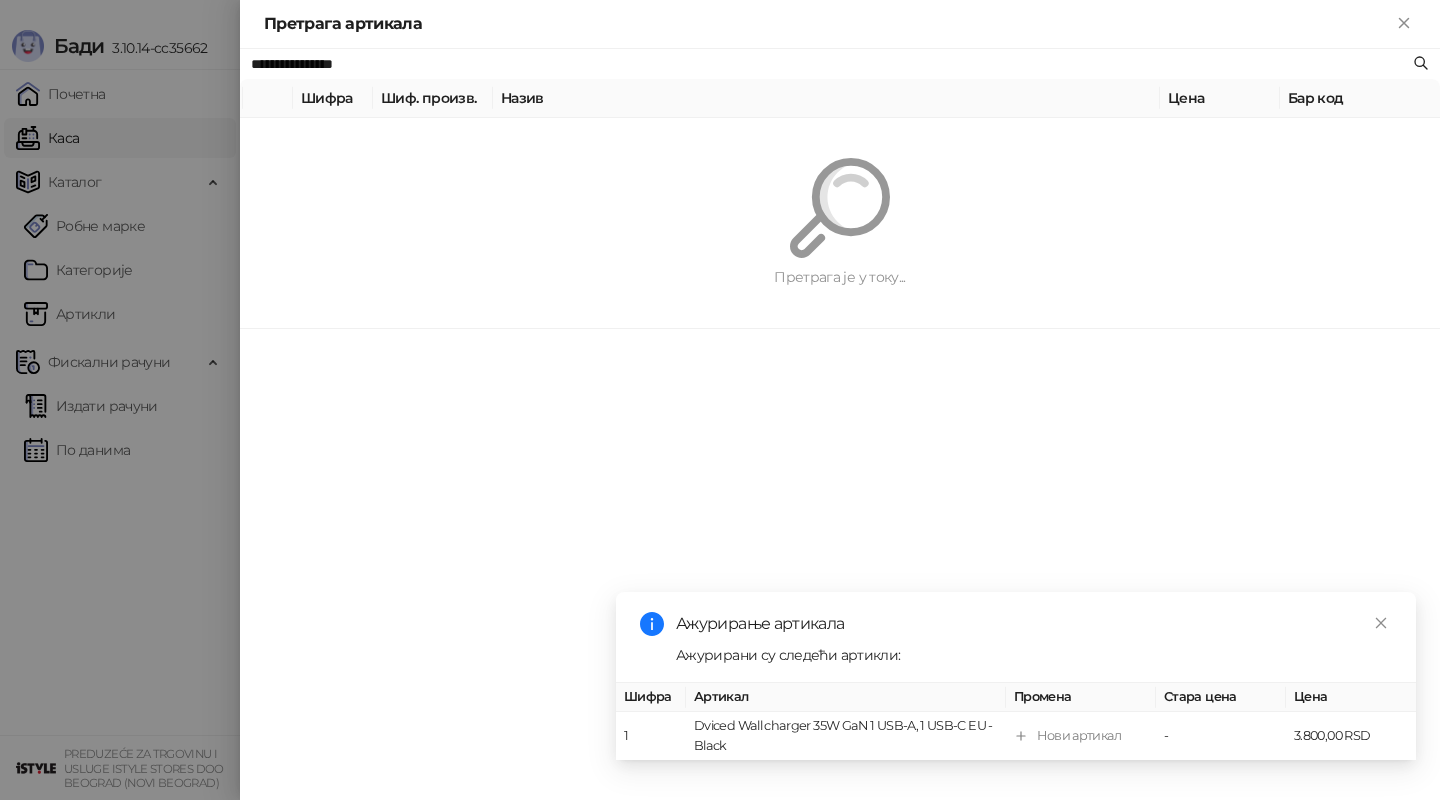 paste on "**********" 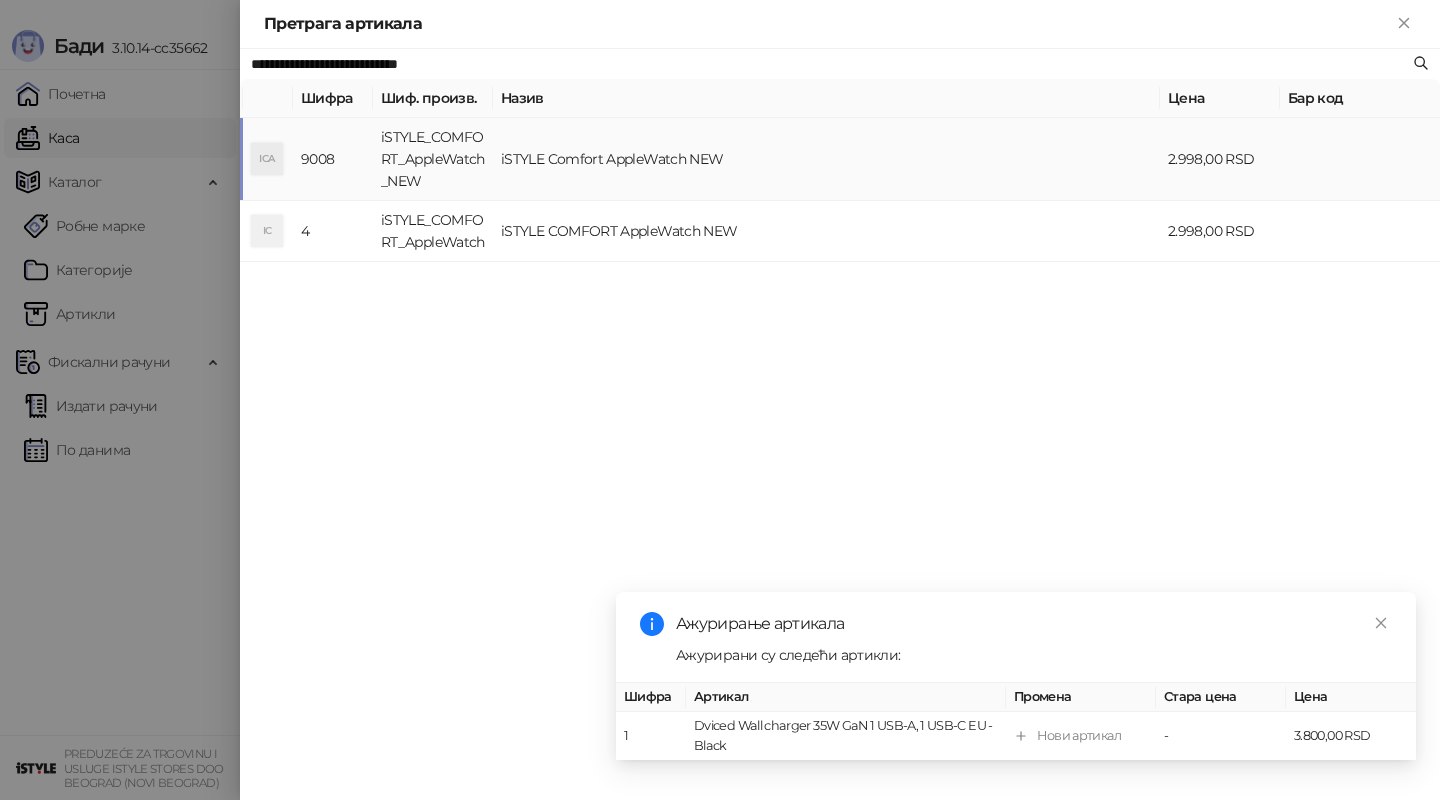 type on "**********" 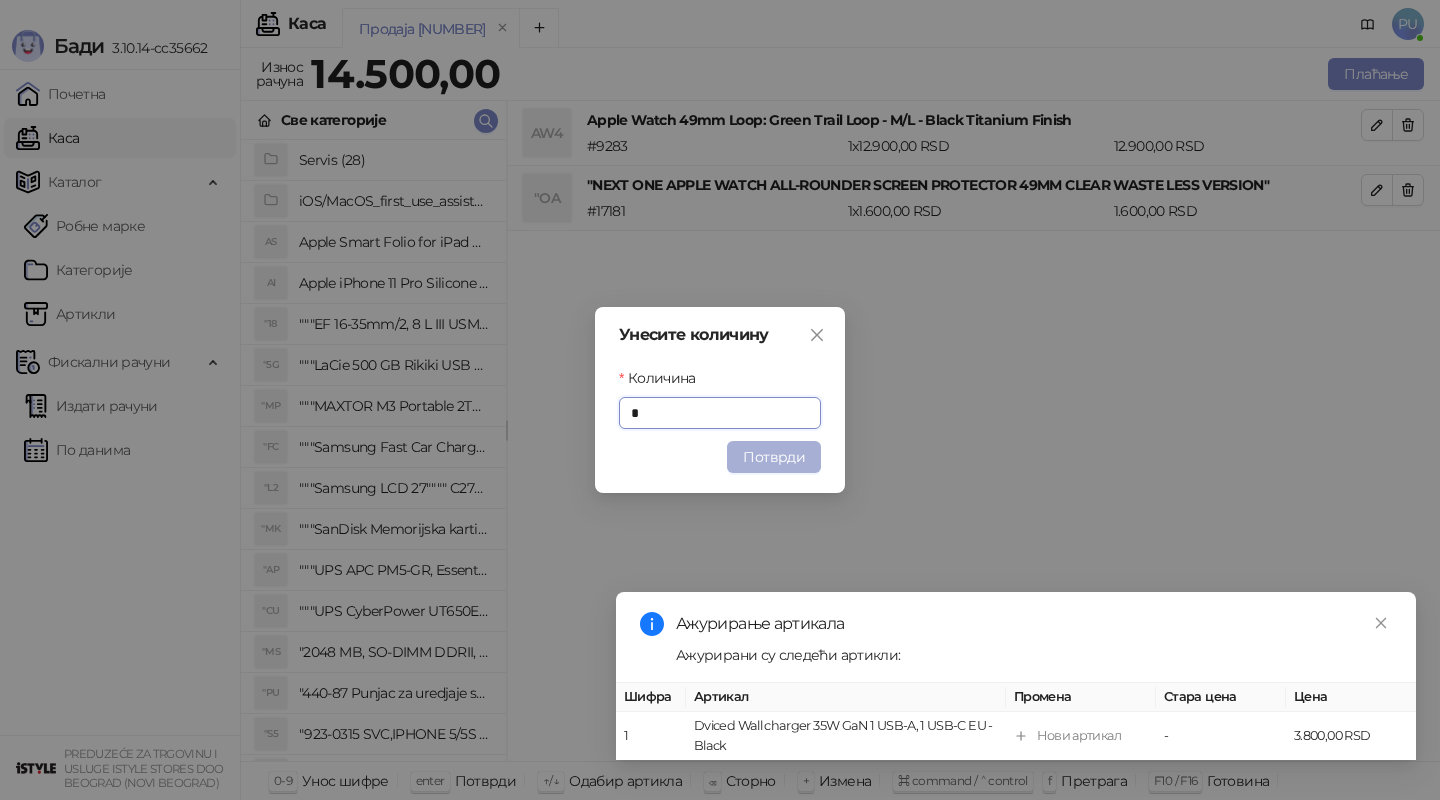 click on "Потврди" at bounding box center [774, 457] 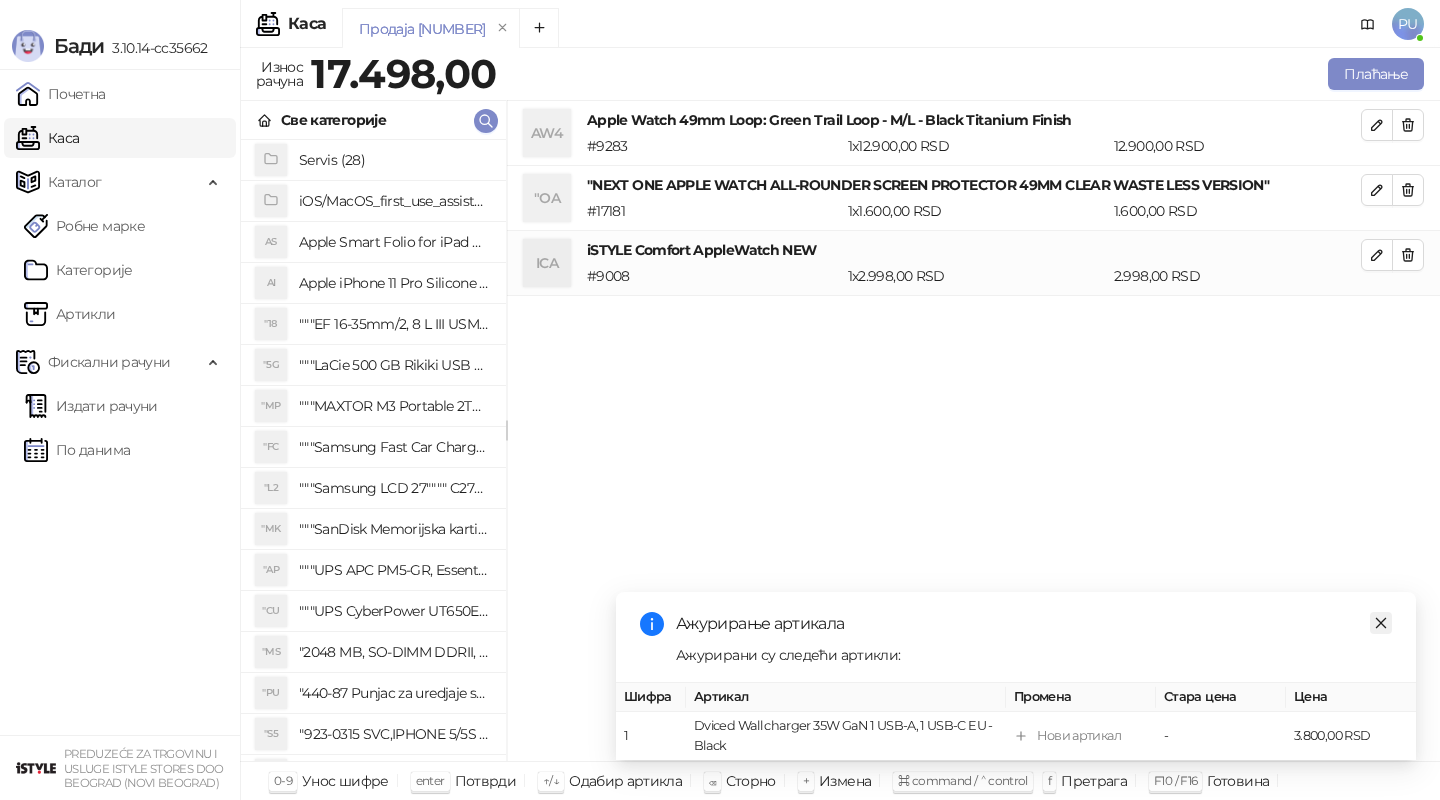 click at bounding box center [1381, 623] 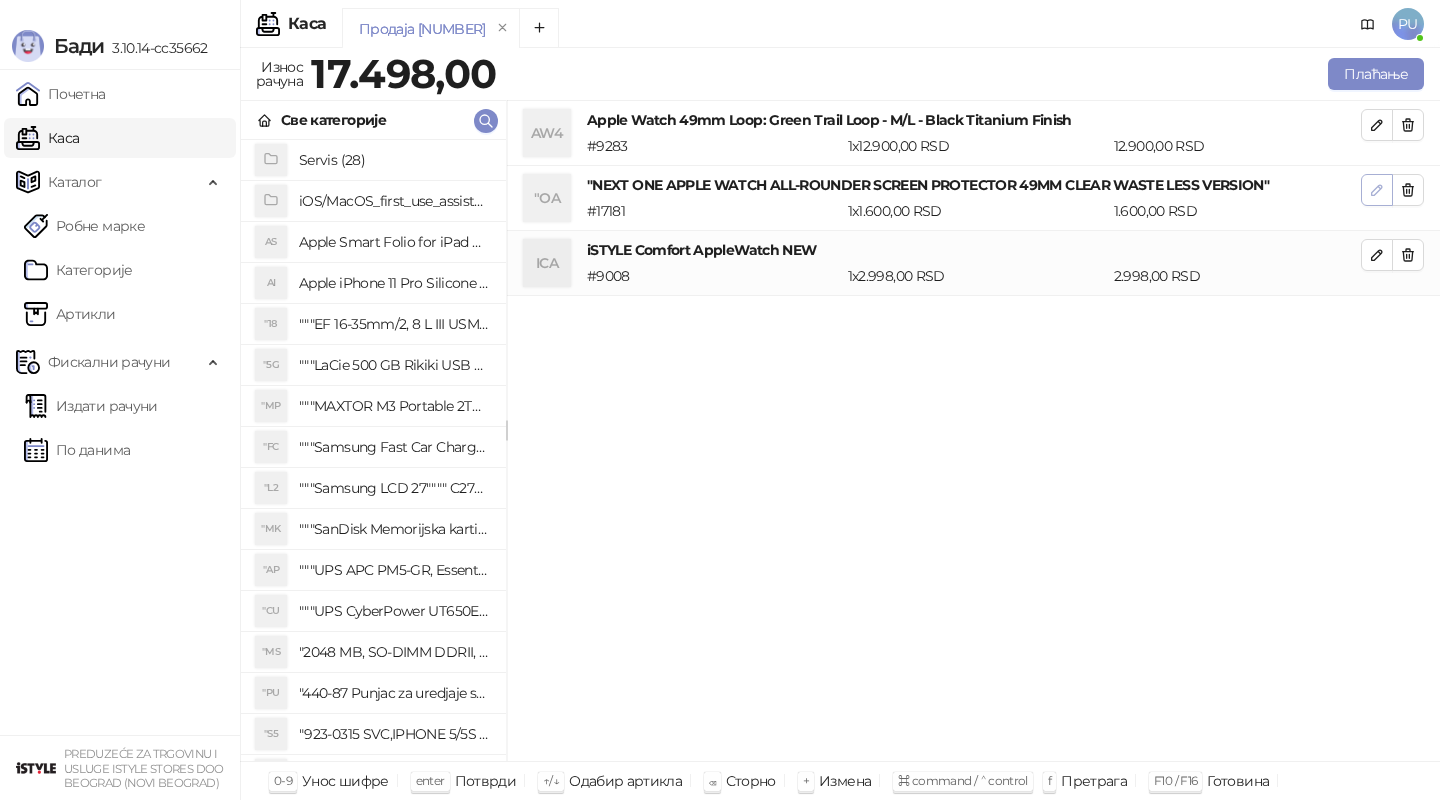 click 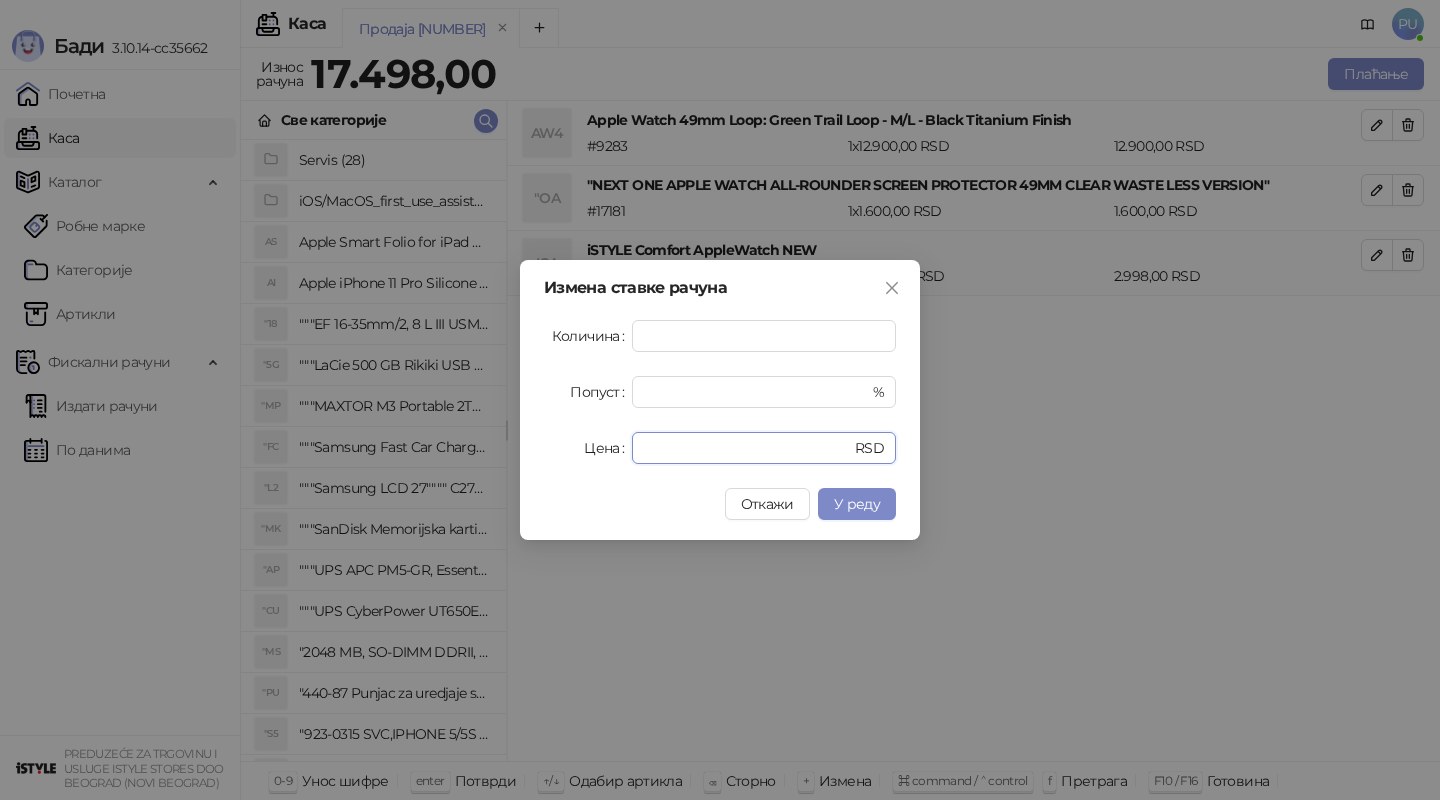drag, startPoint x: 676, startPoint y: 459, endPoint x: 576, endPoint y: 456, distance: 100.04499 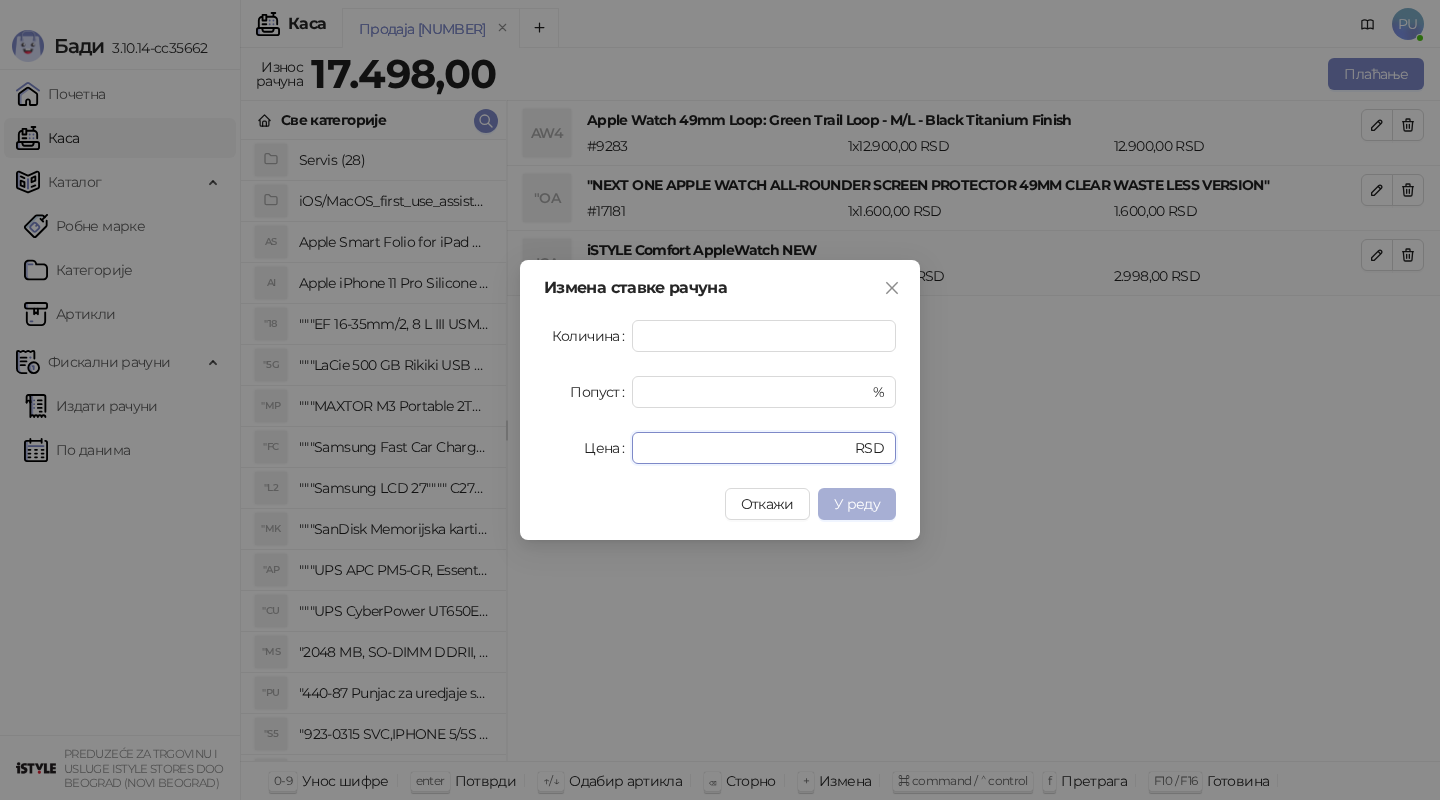 type on "*" 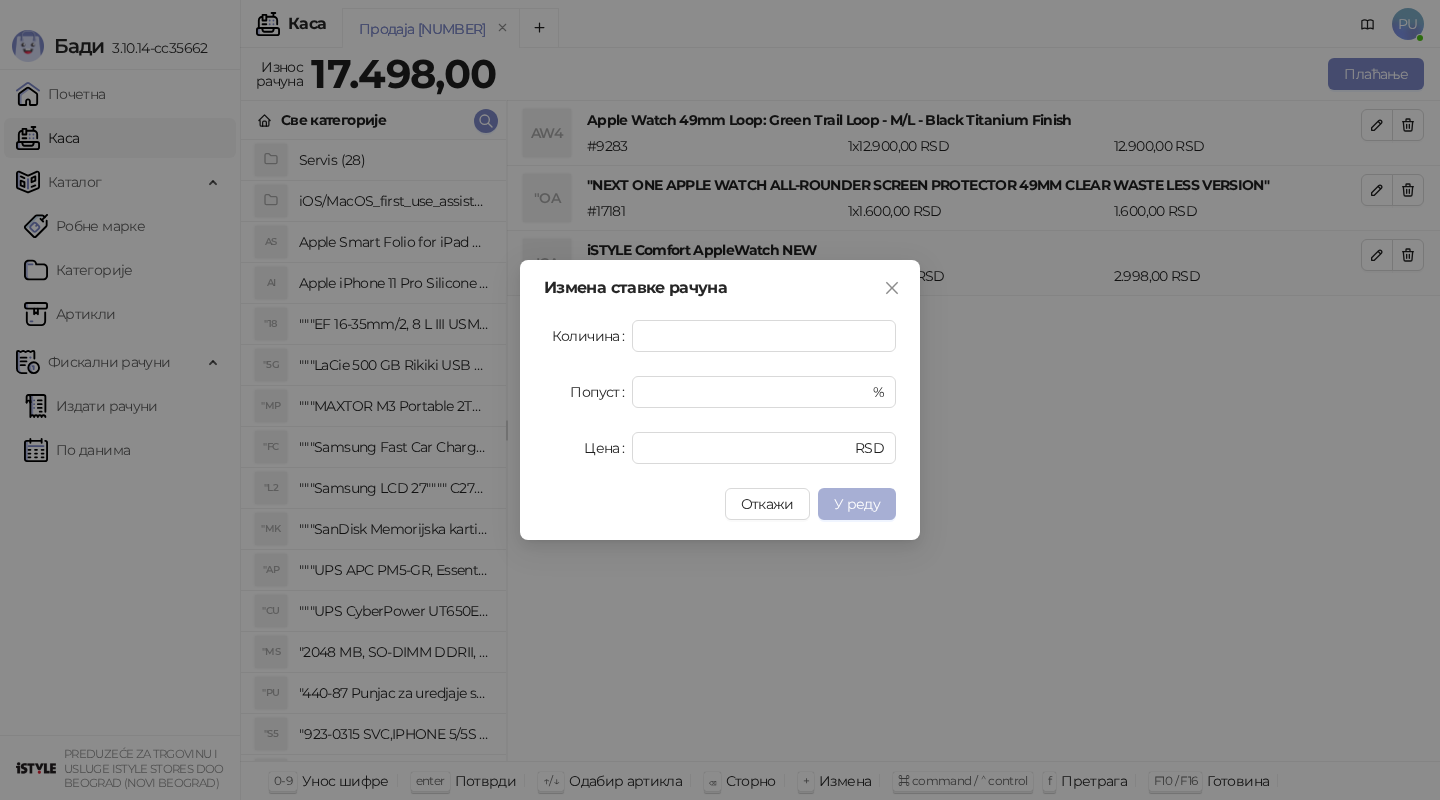 click on "У реду" at bounding box center [857, 504] 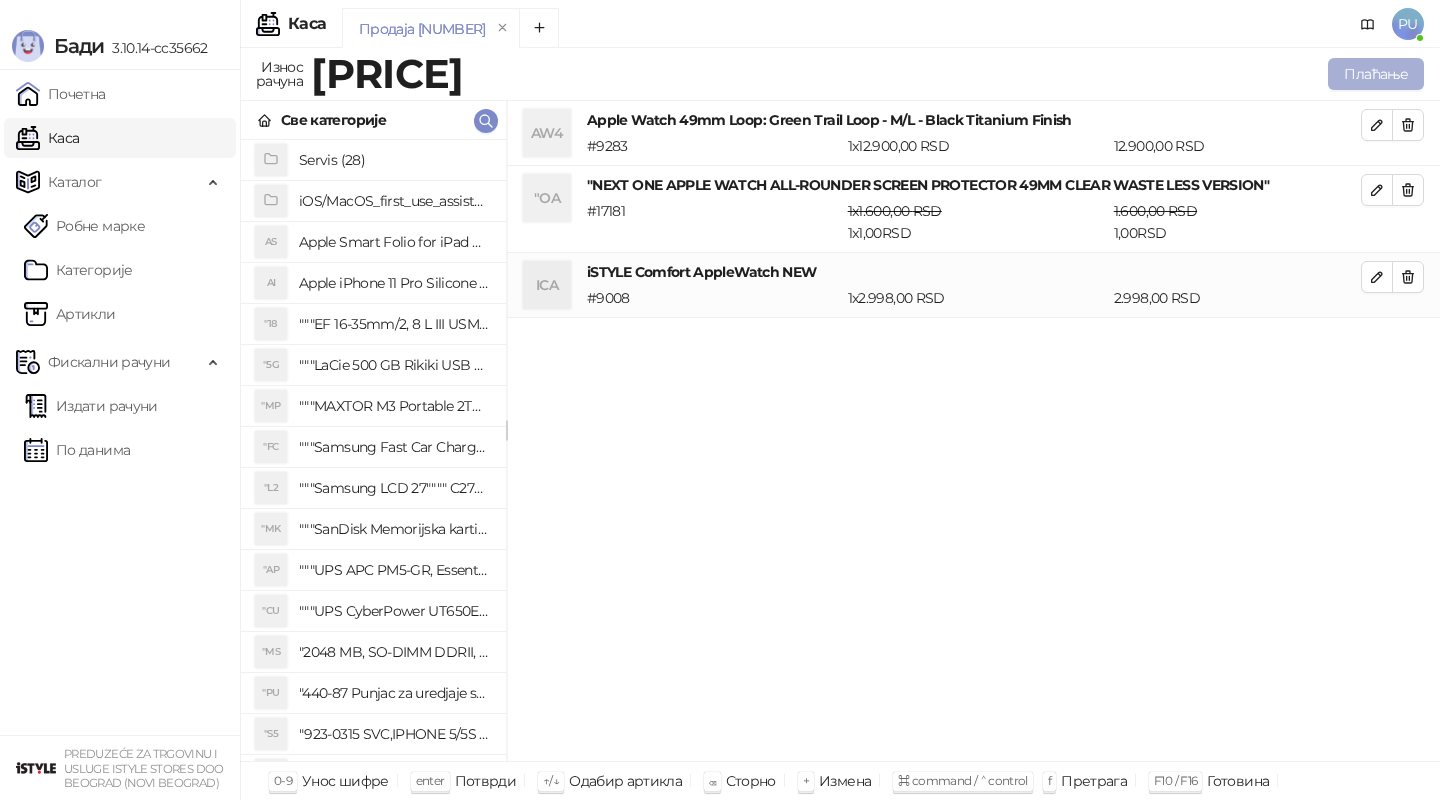 click on "Плаћање" at bounding box center [1376, 74] 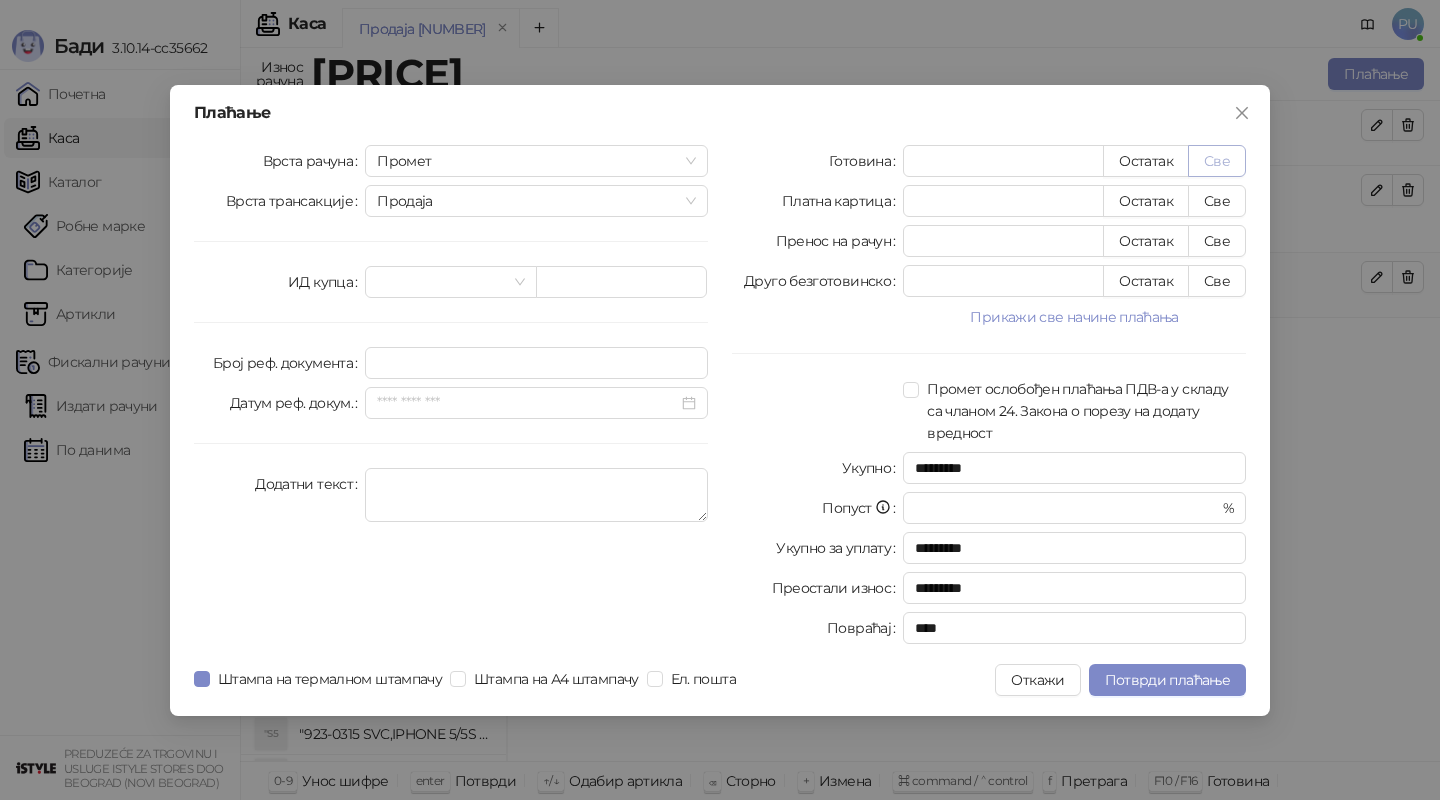 click on "Све" at bounding box center [1217, 161] 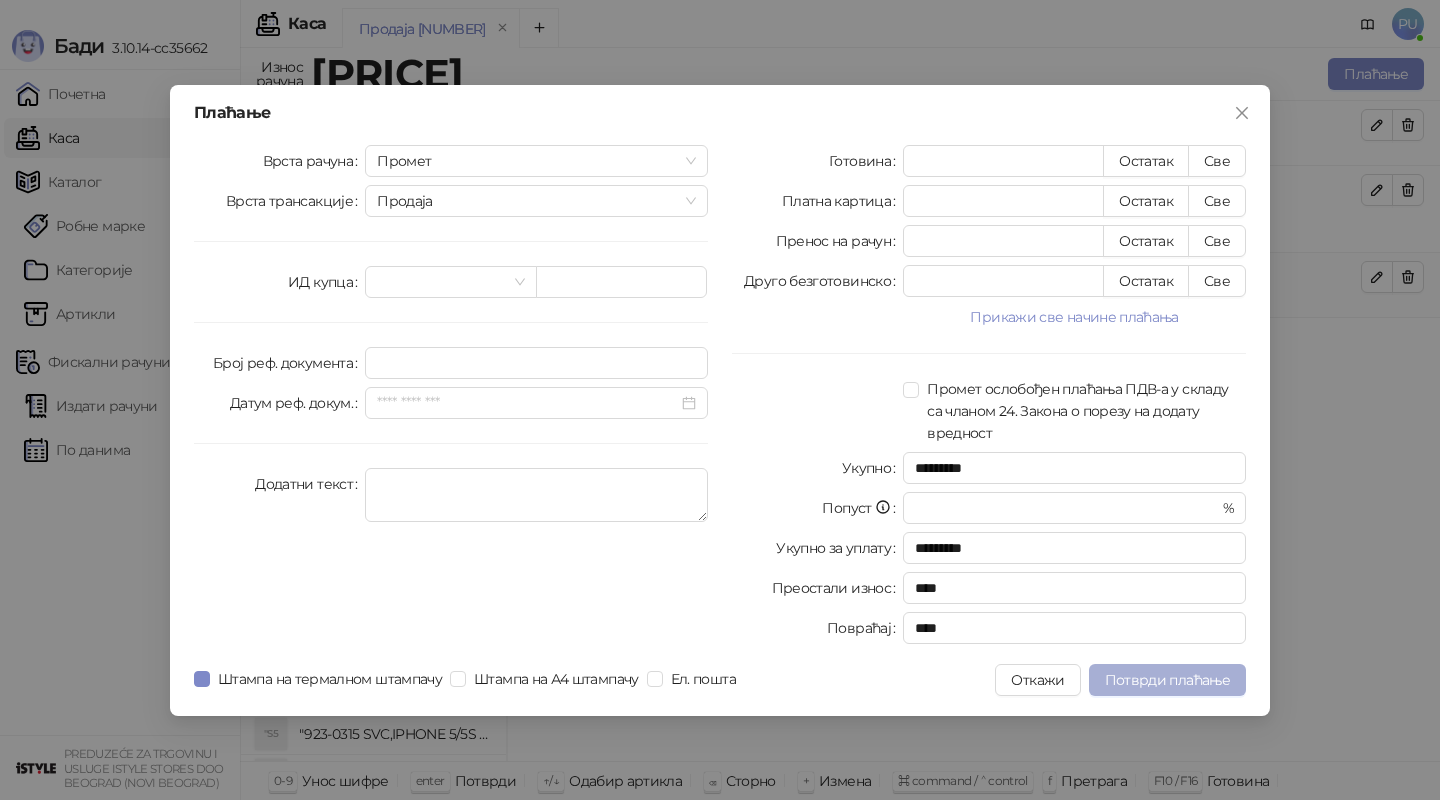 click on "Потврди плаћање" at bounding box center (1167, 680) 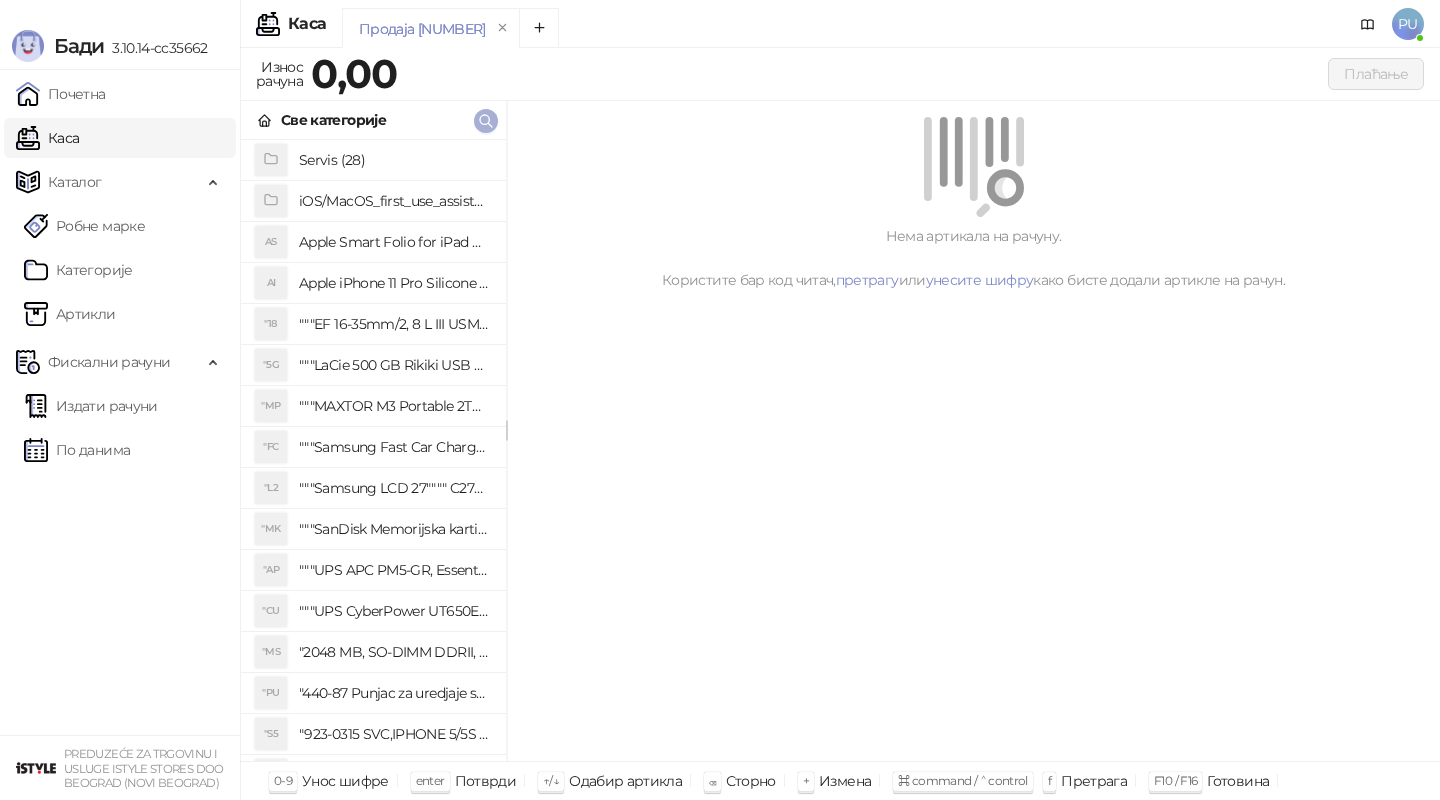 click 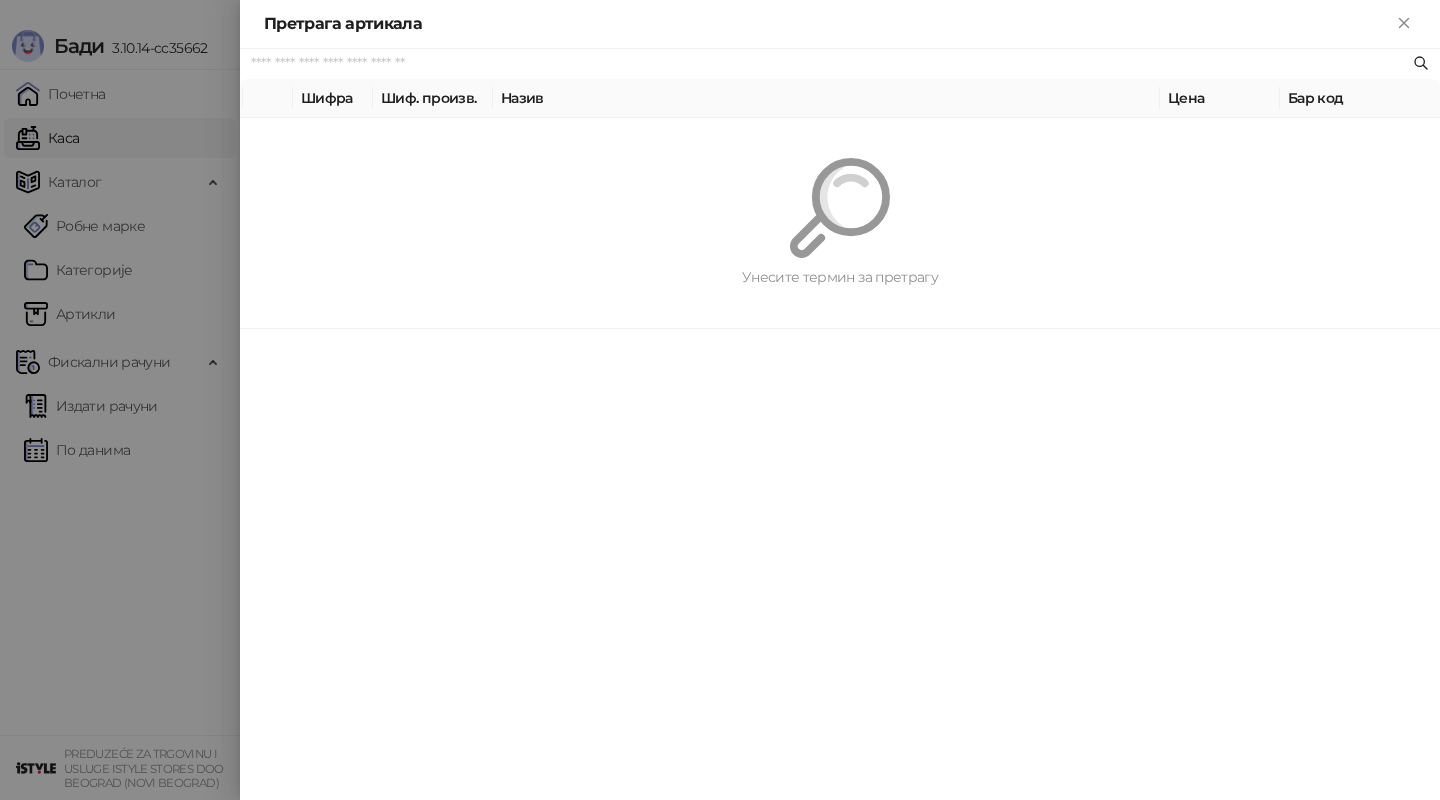 paste on "**********" 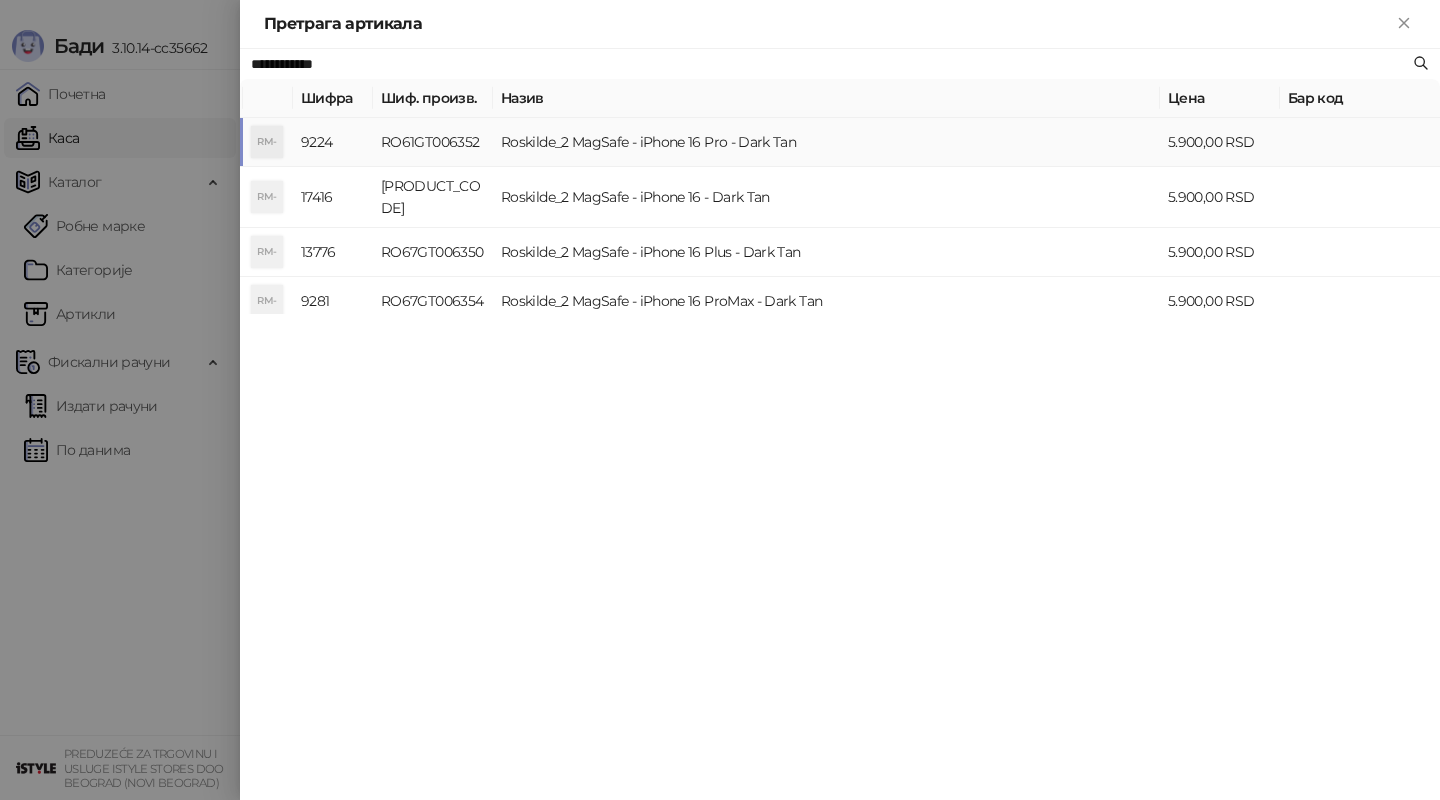 type on "**********" 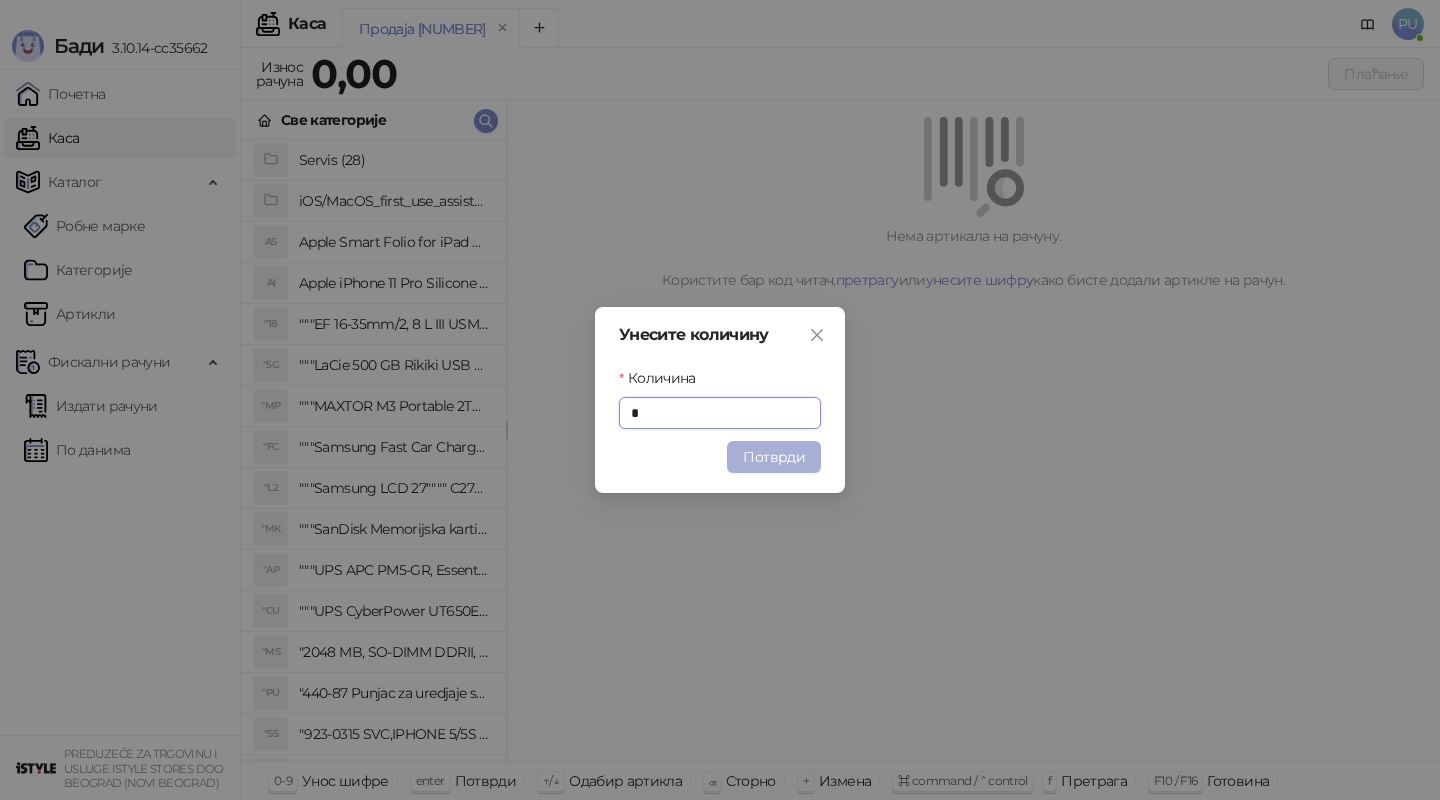 click on "Потврди" at bounding box center (774, 457) 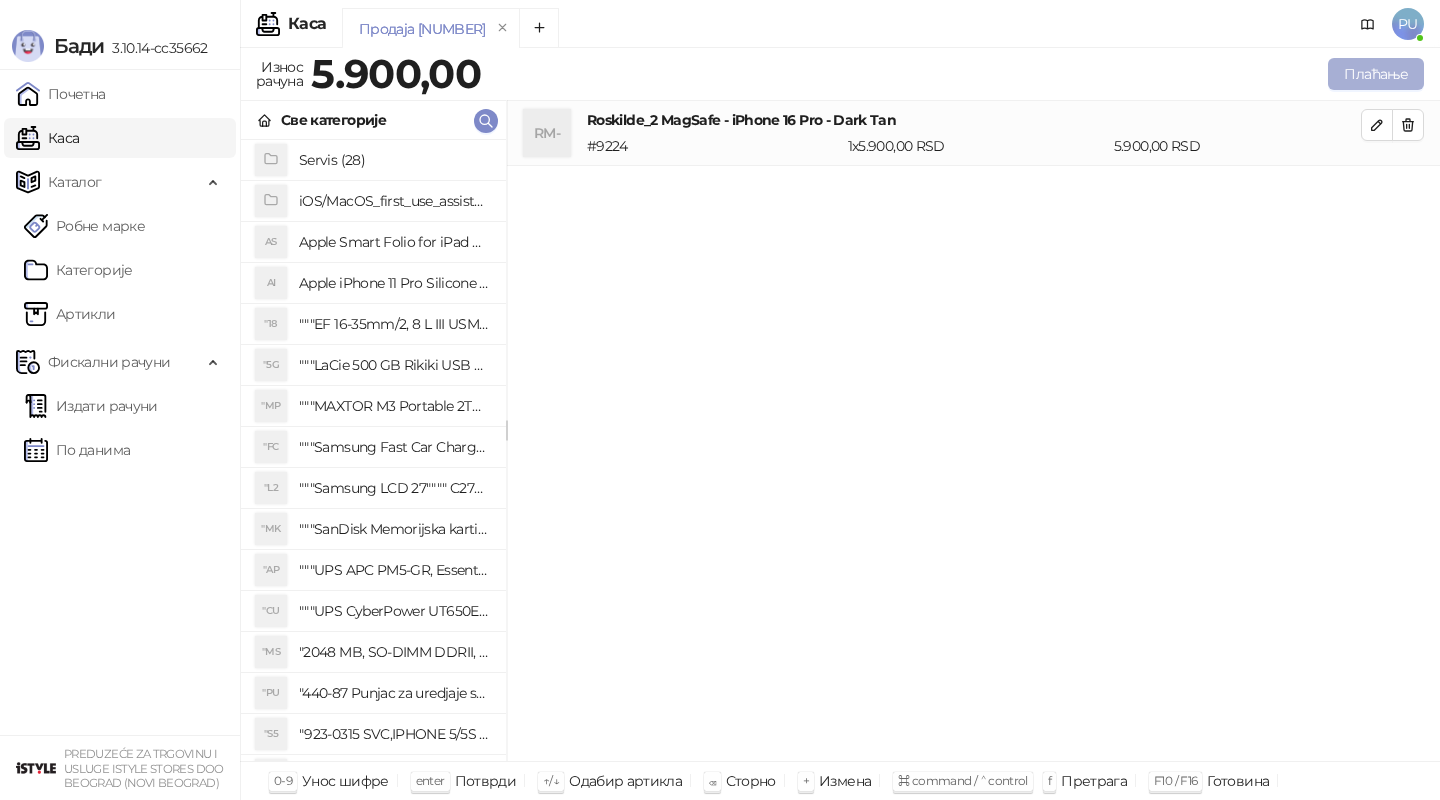 click on "Плаћање" at bounding box center (1376, 74) 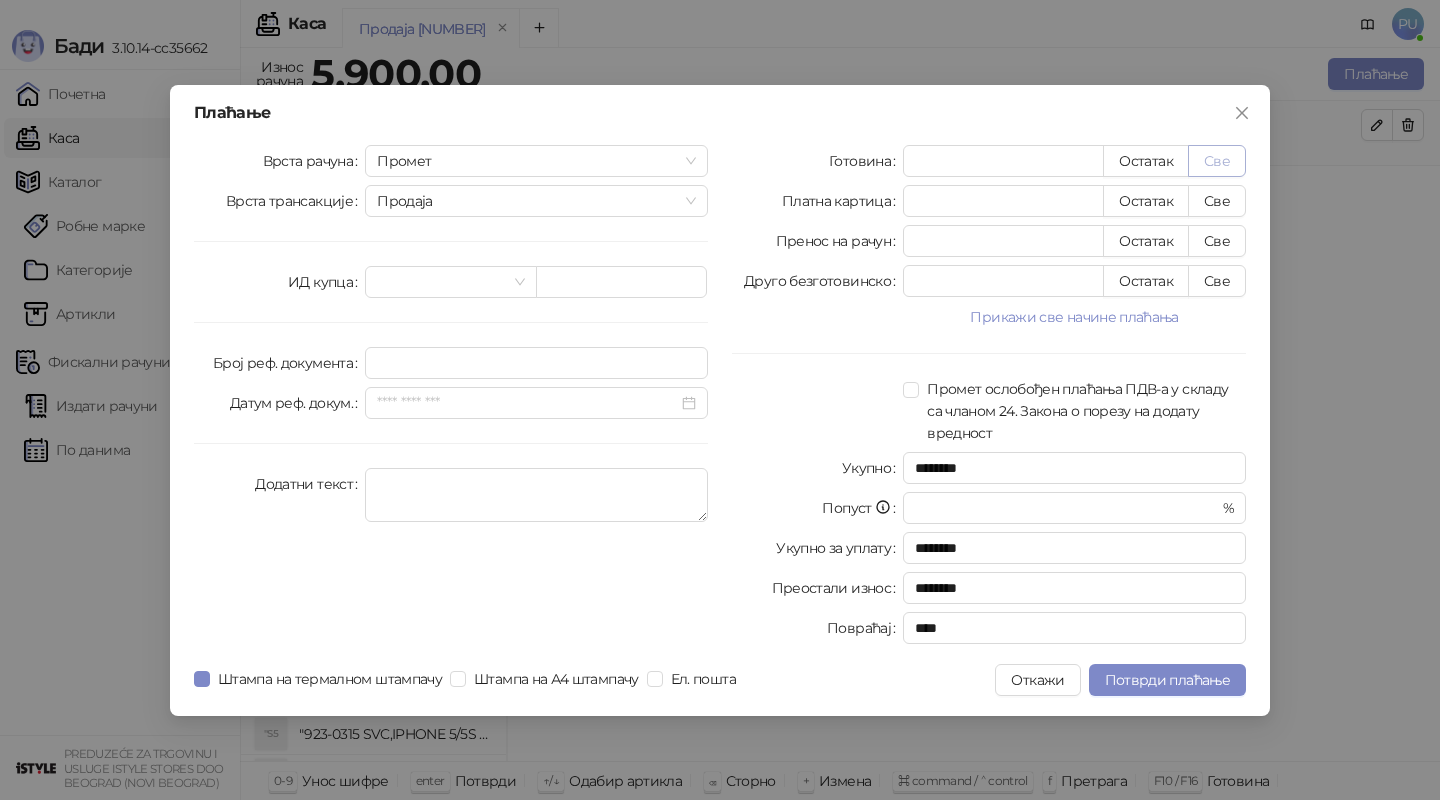 click on "Све" at bounding box center [1217, 161] 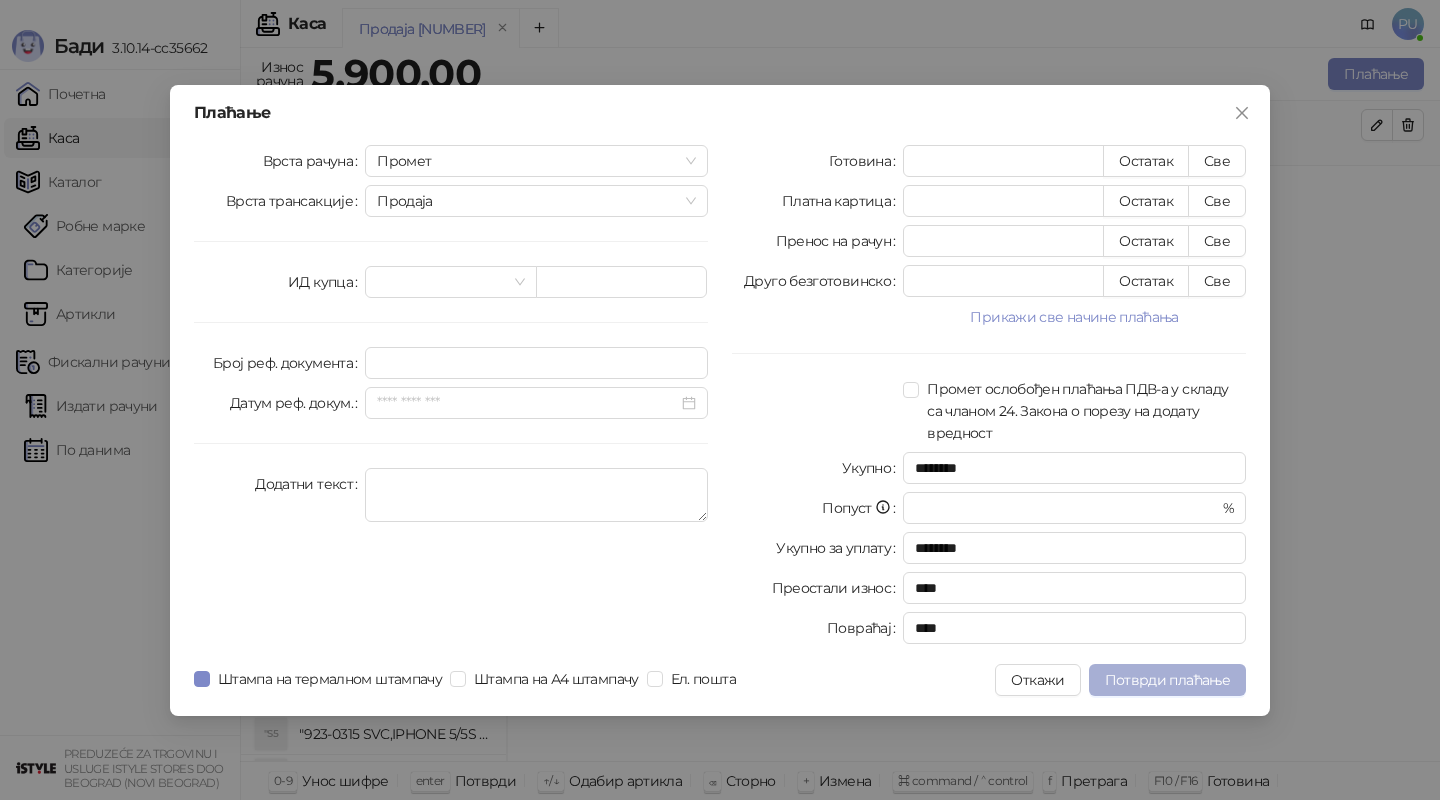 click on "Потврди плаћање" at bounding box center [1167, 680] 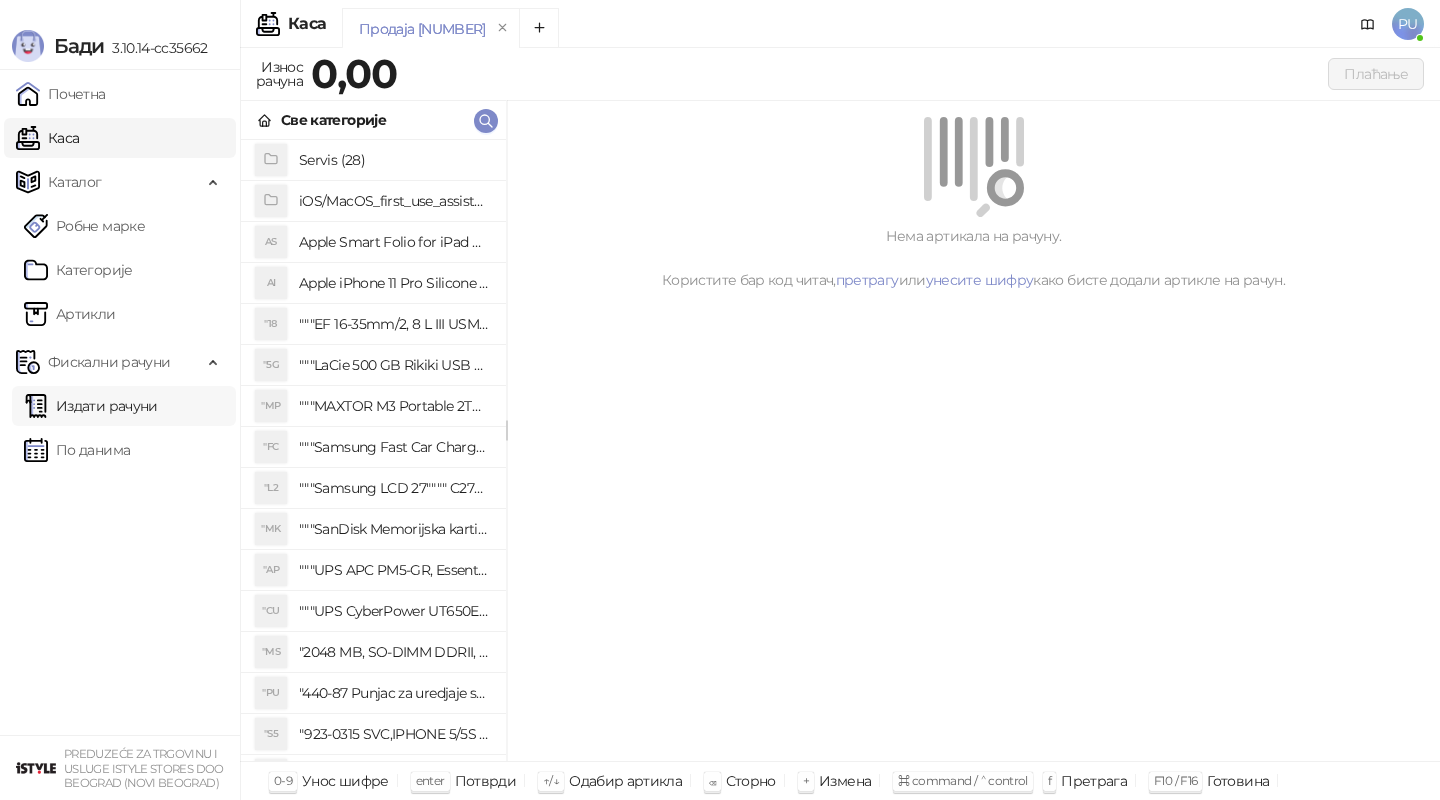 click on "Издати рачуни" at bounding box center (91, 406) 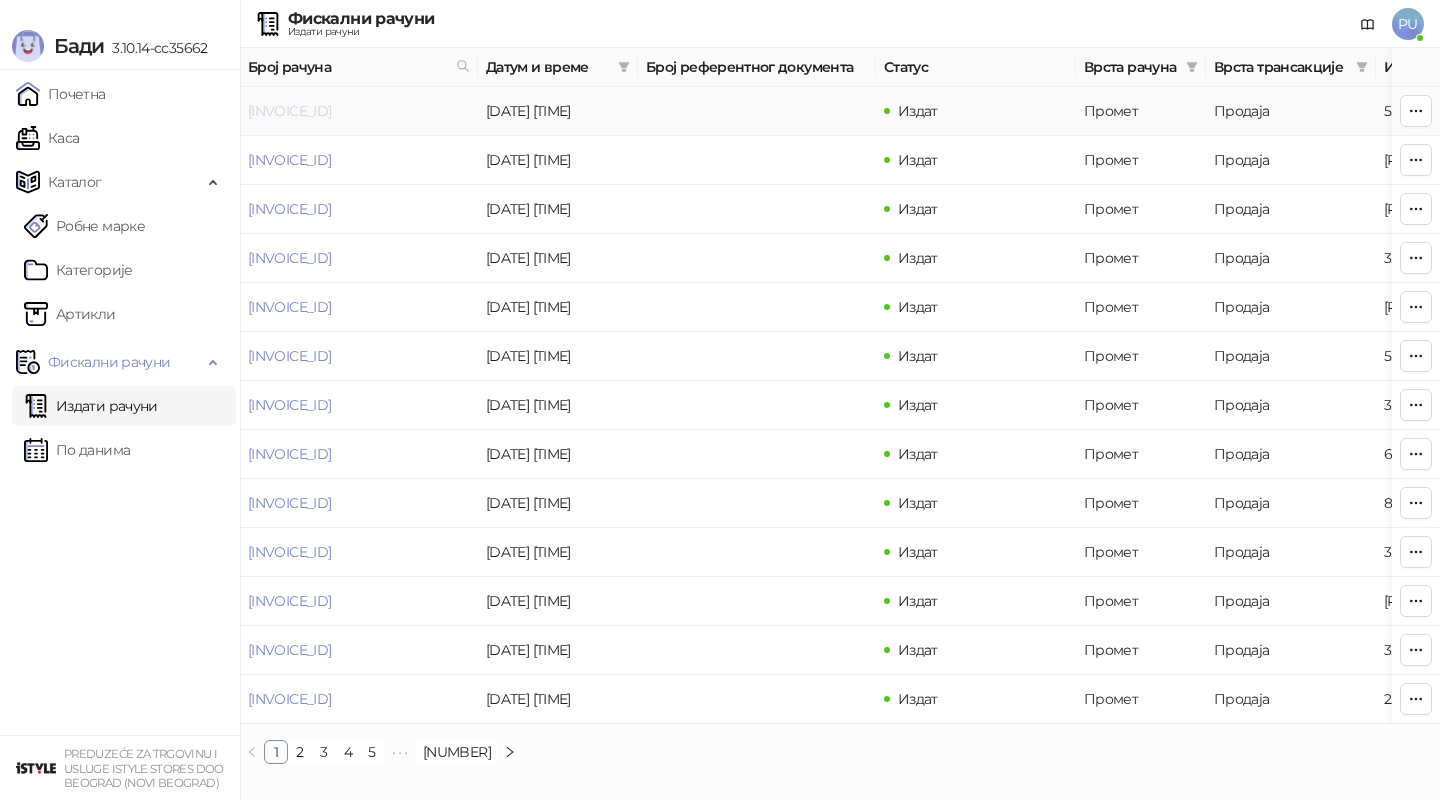 click on "[INVOICE_ID]" at bounding box center [289, 111] 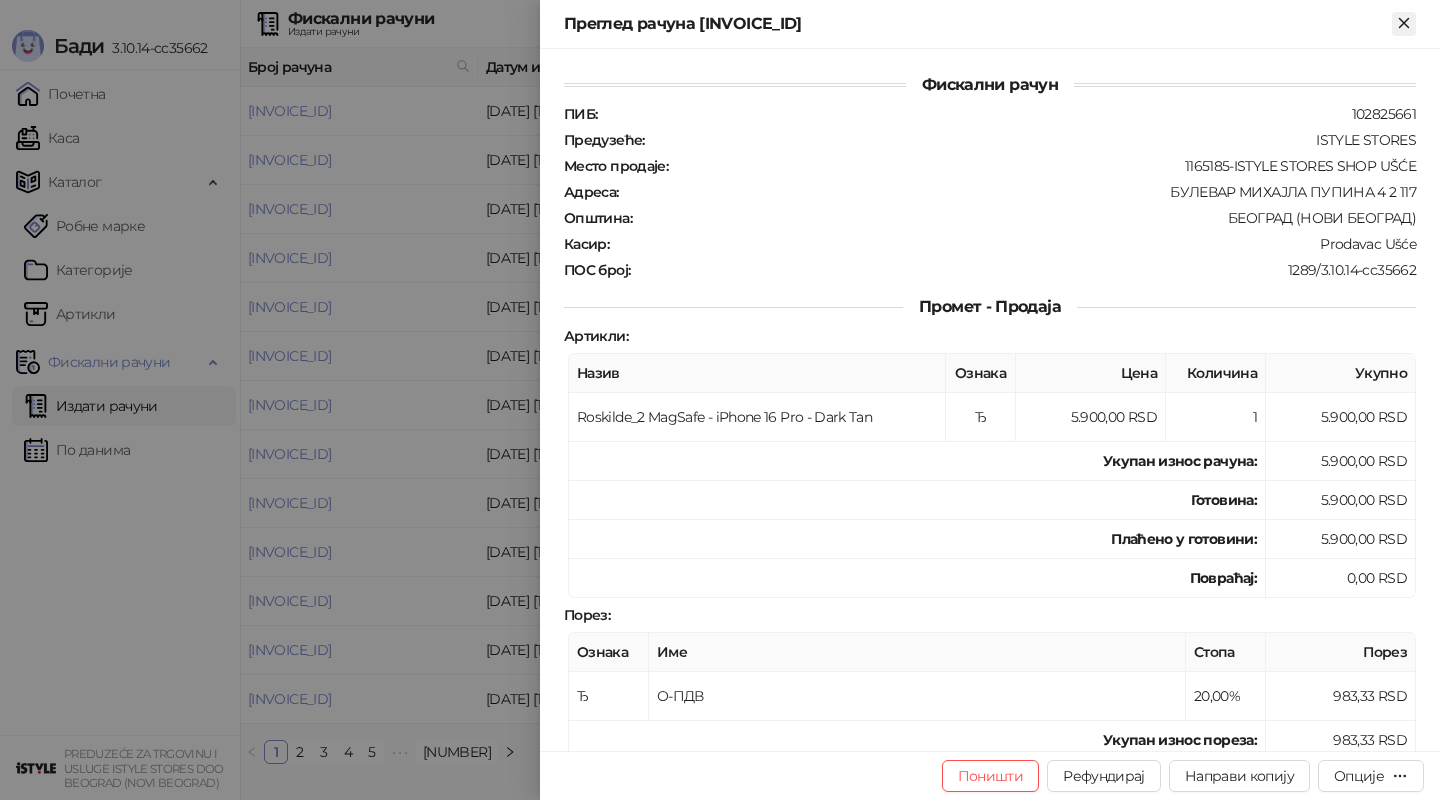 click 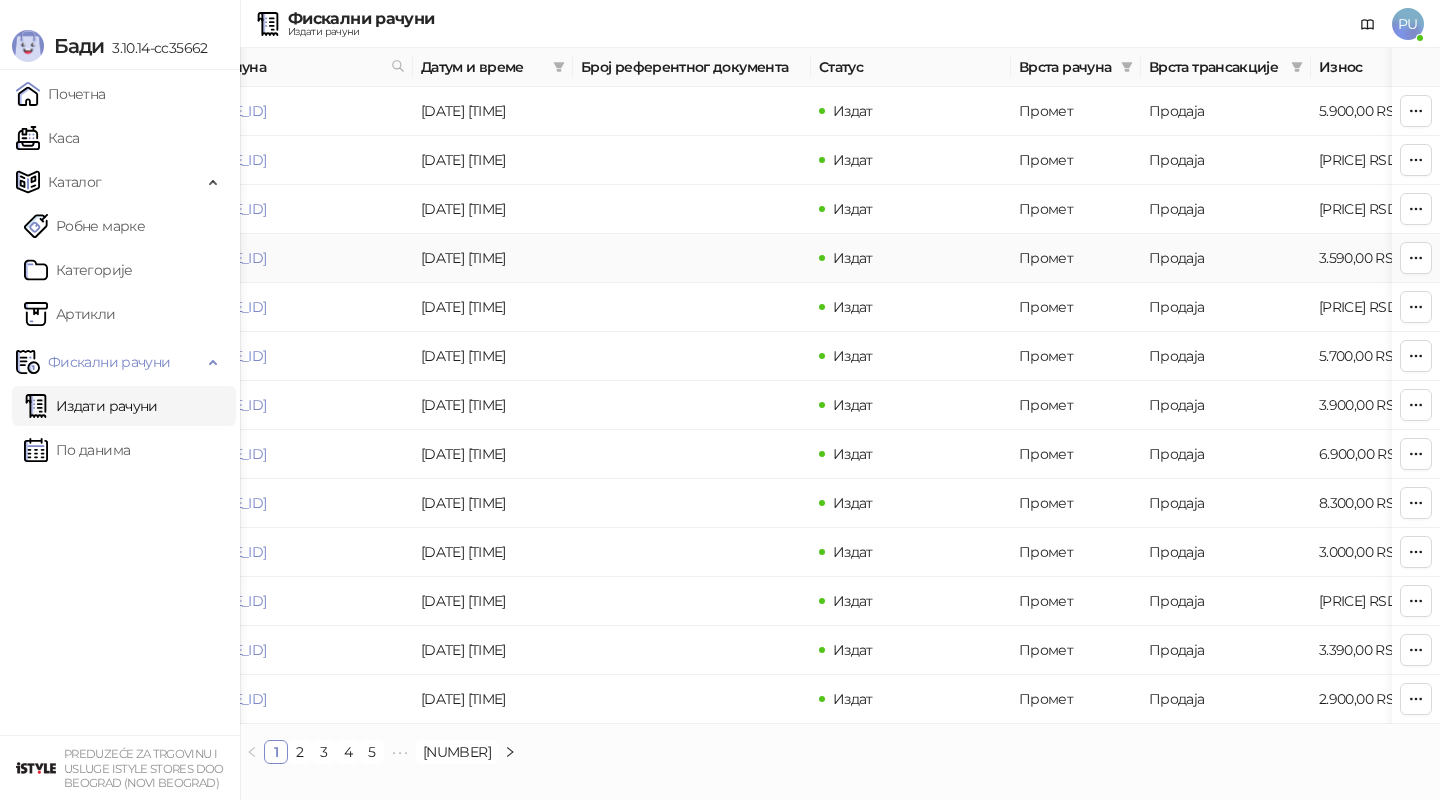 scroll, scrollTop: 0, scrollLeft: 0, axis: both 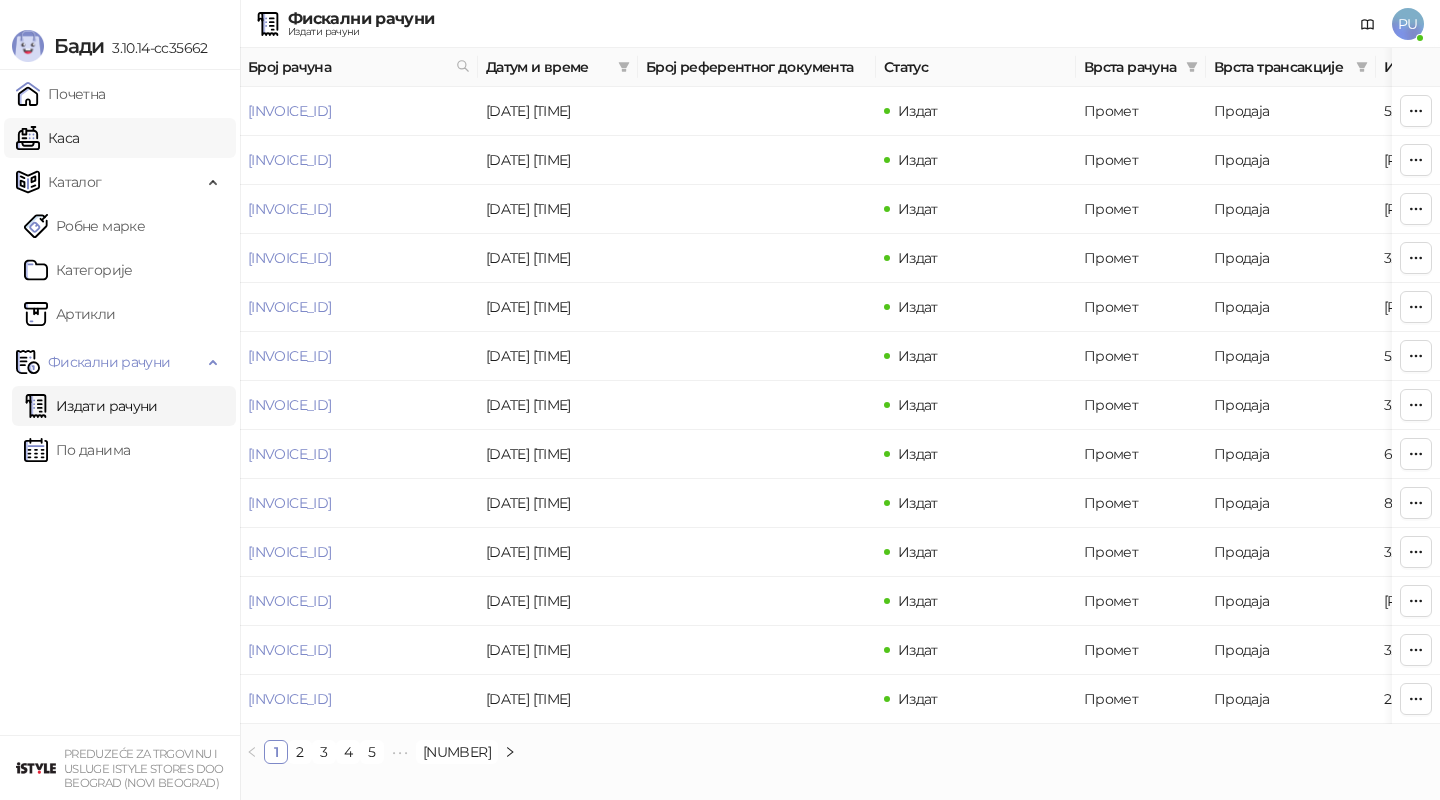 click on "Каса" at bounding box center (47, 138) 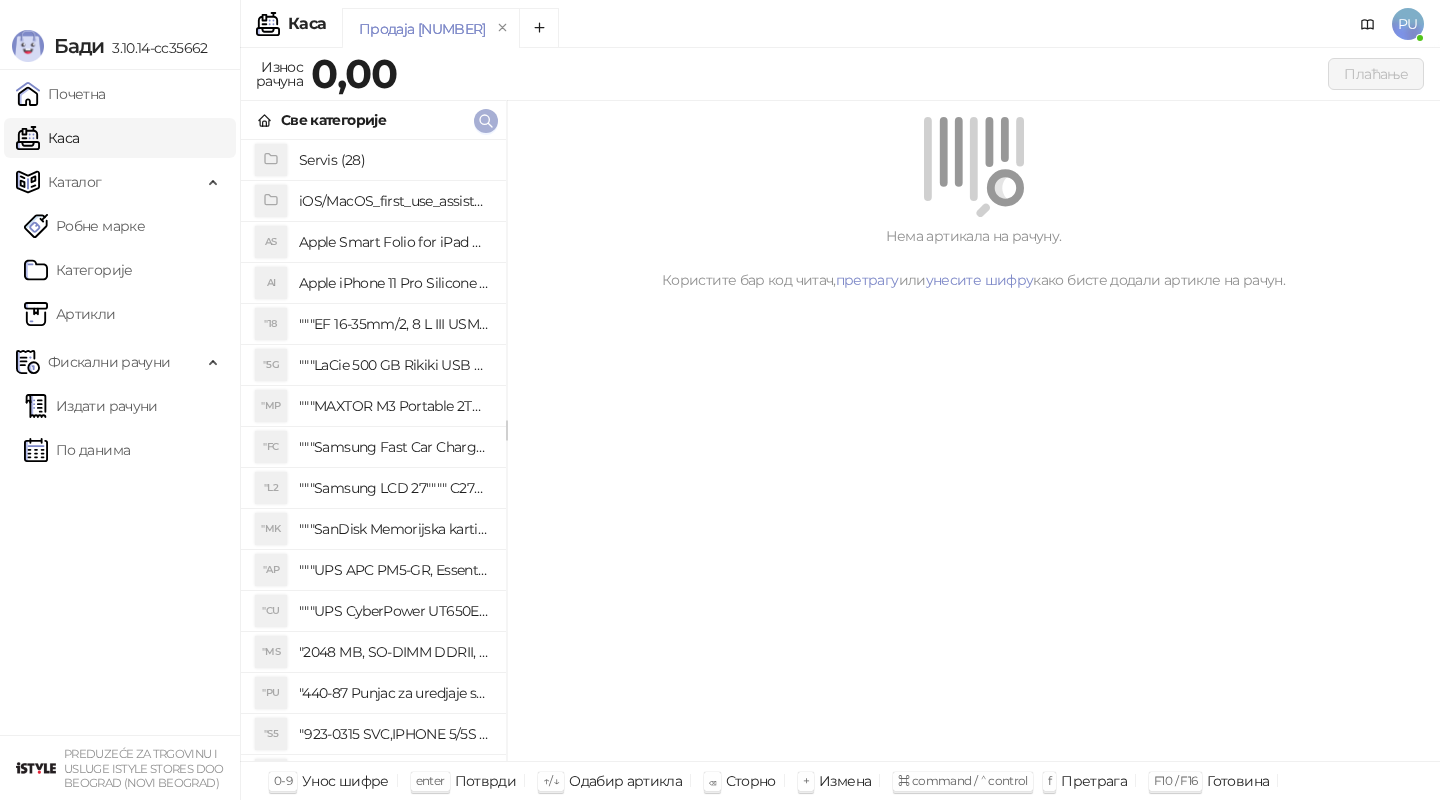 click 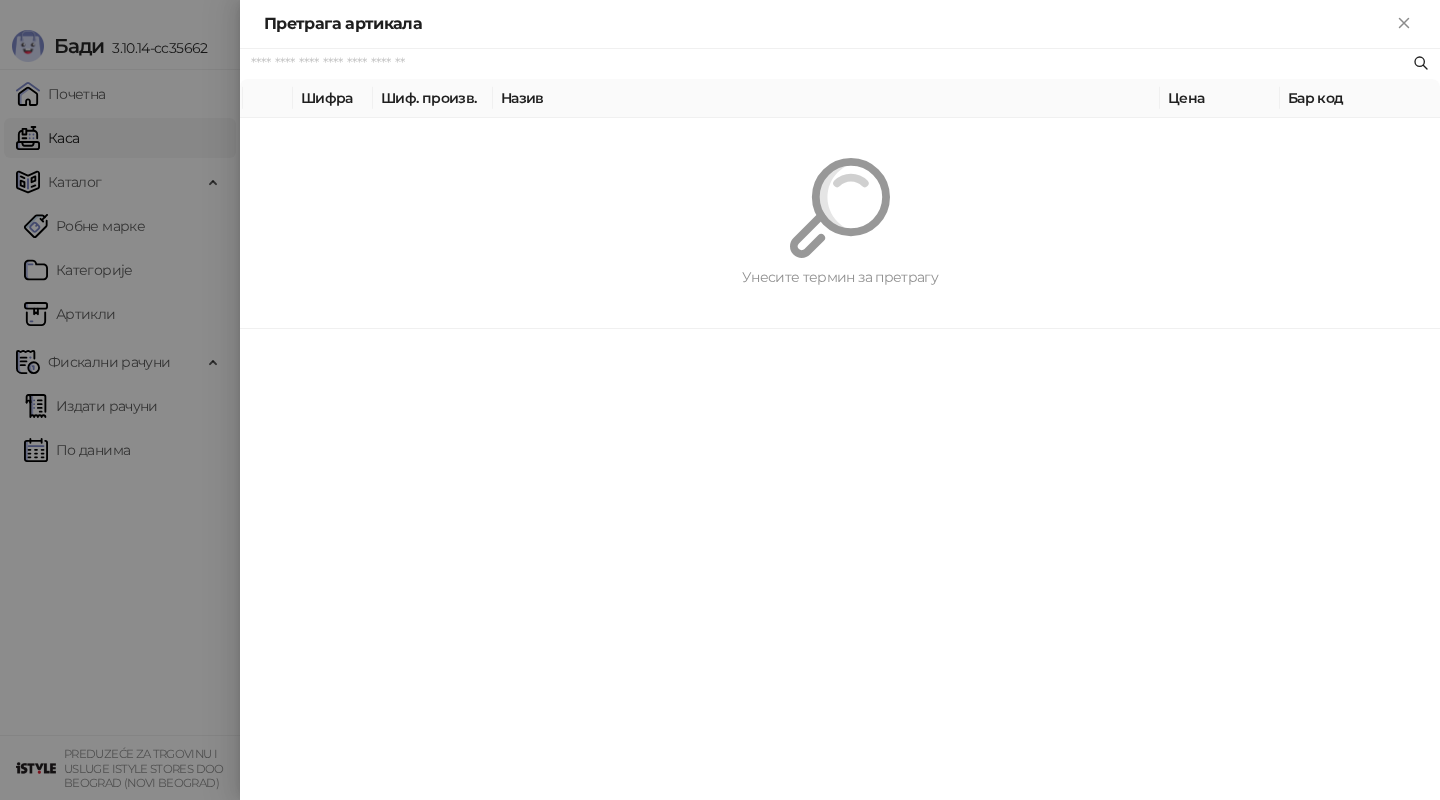 paste on "*********" 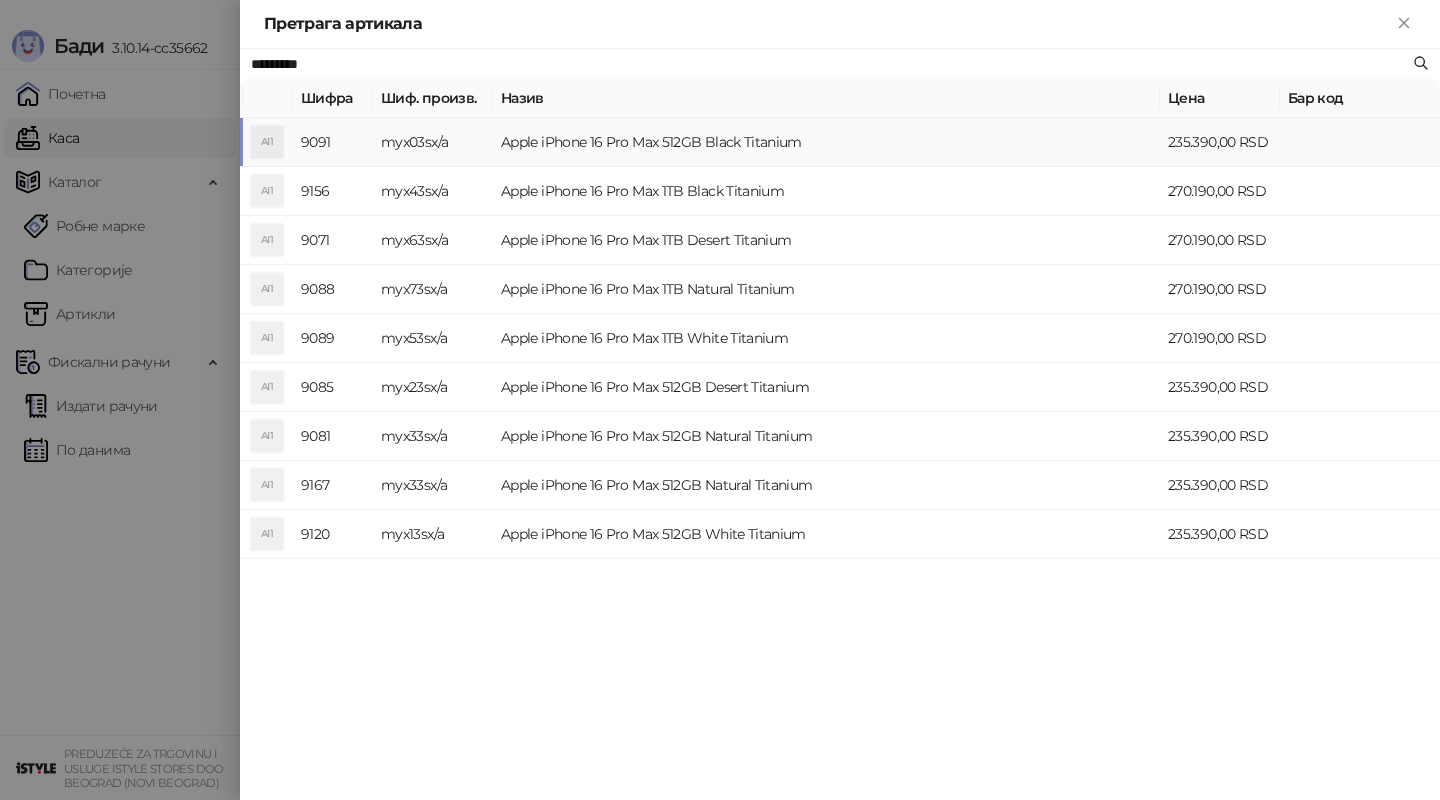 click on "Apple iPhone 16 Pro Max 512GB Black Titanium" at bounding box center (826, 142) 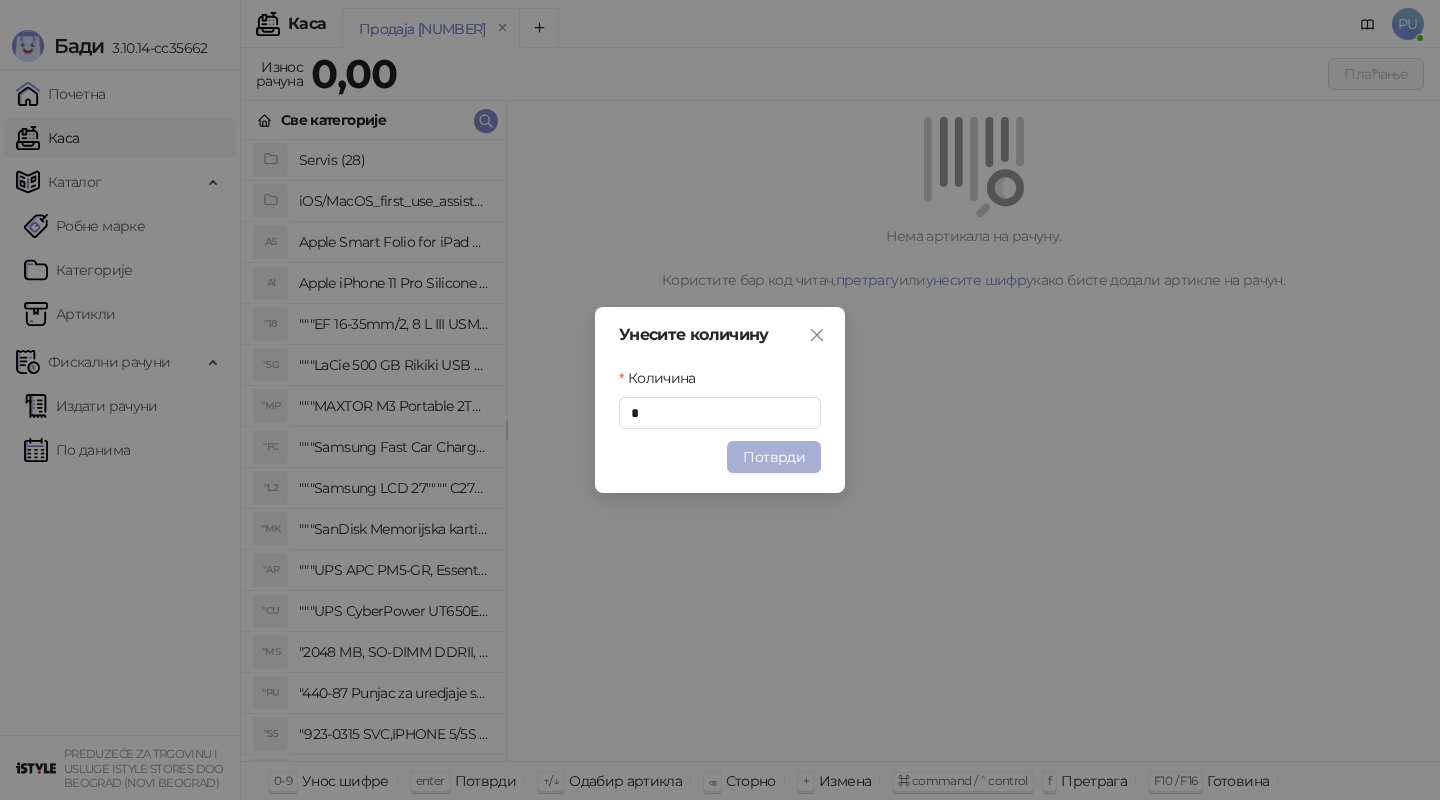 click on "Потврди" at bounding box center (774, 457) 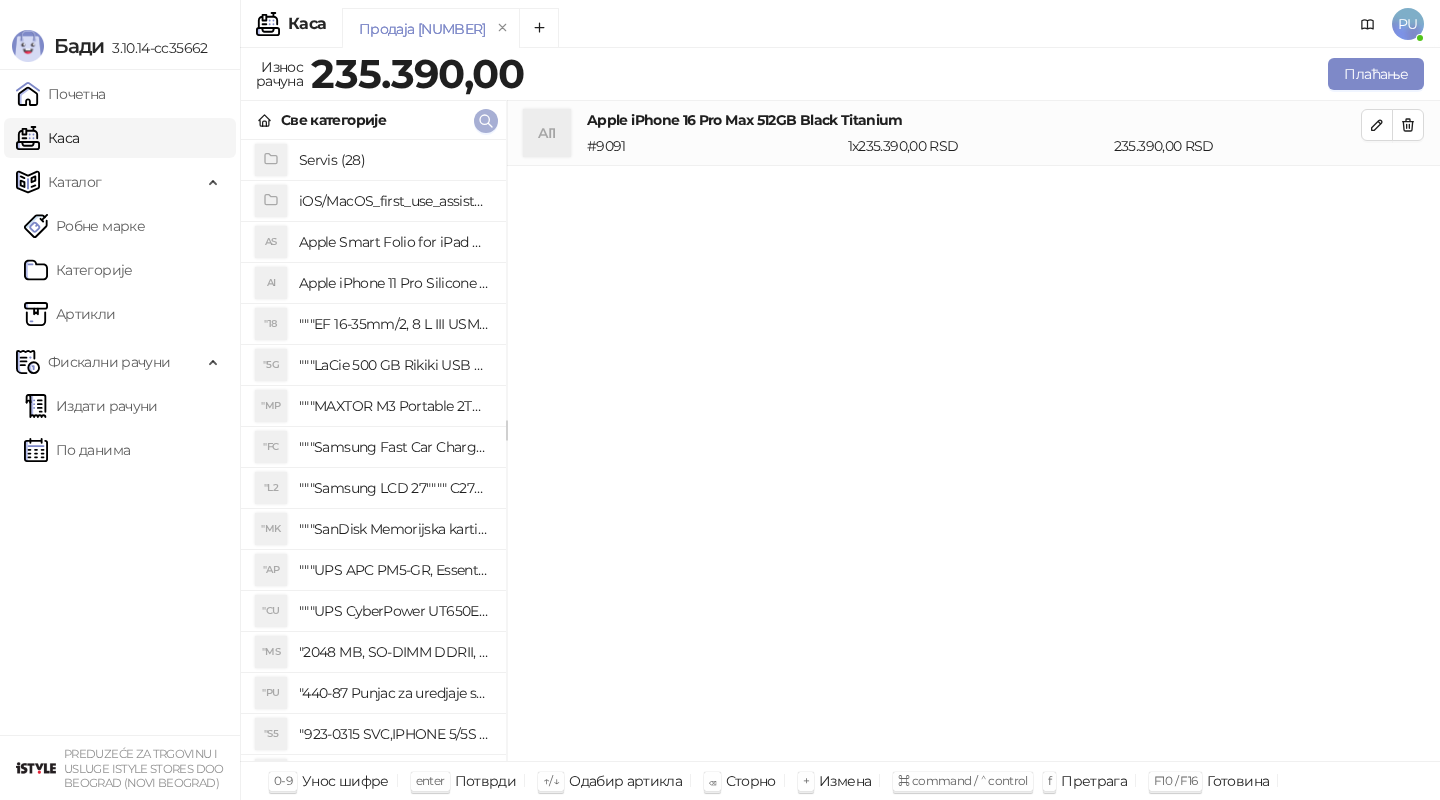 click 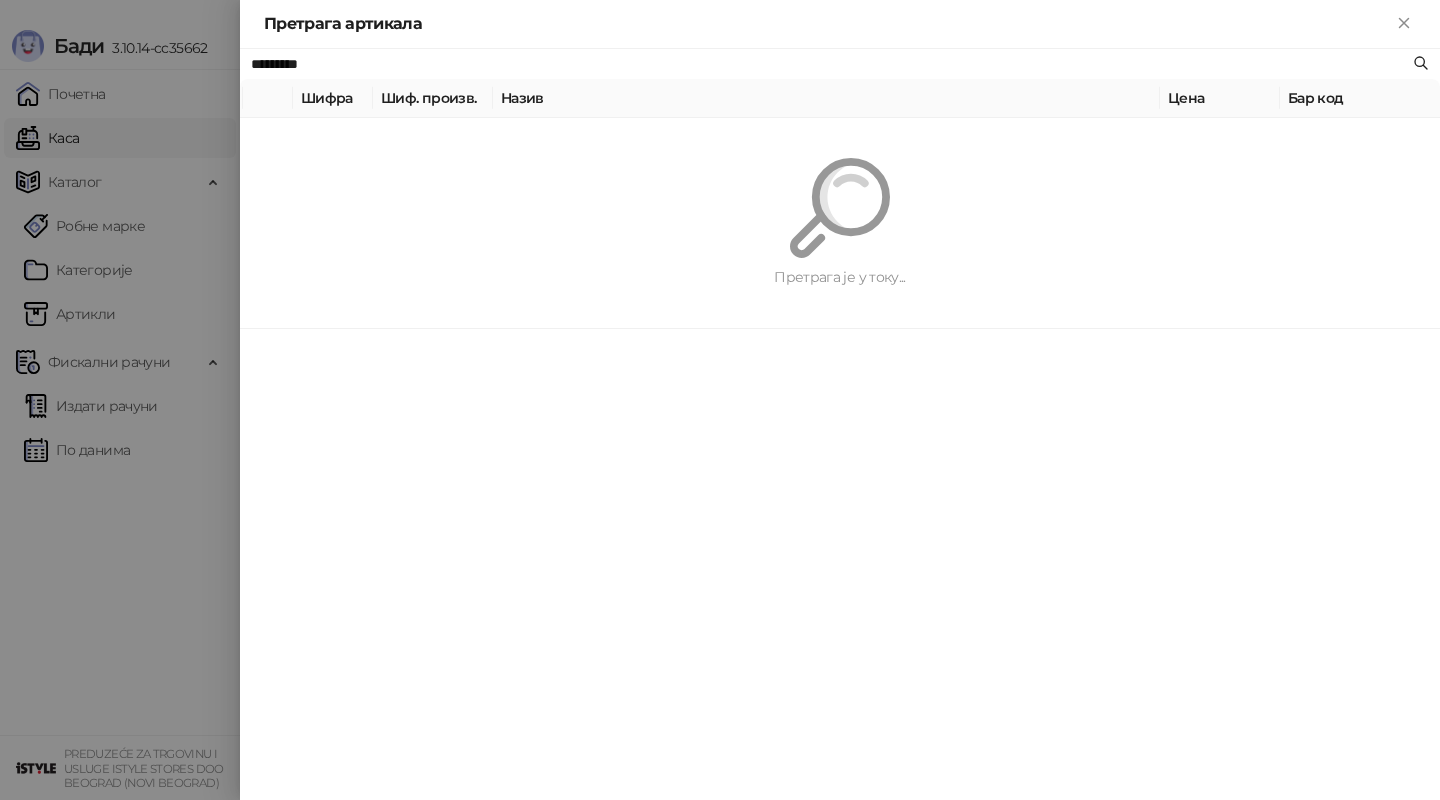 paste 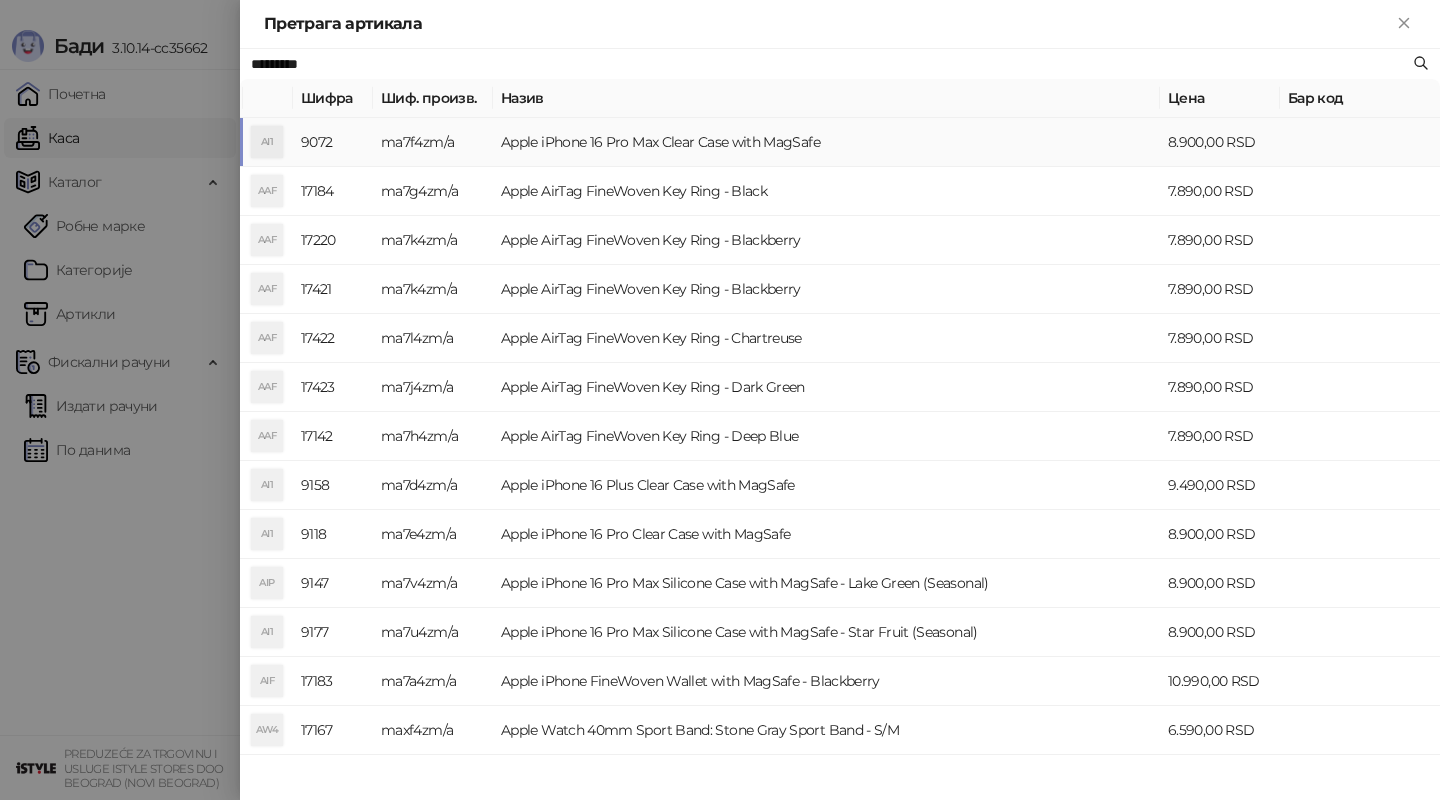 type on "*********" 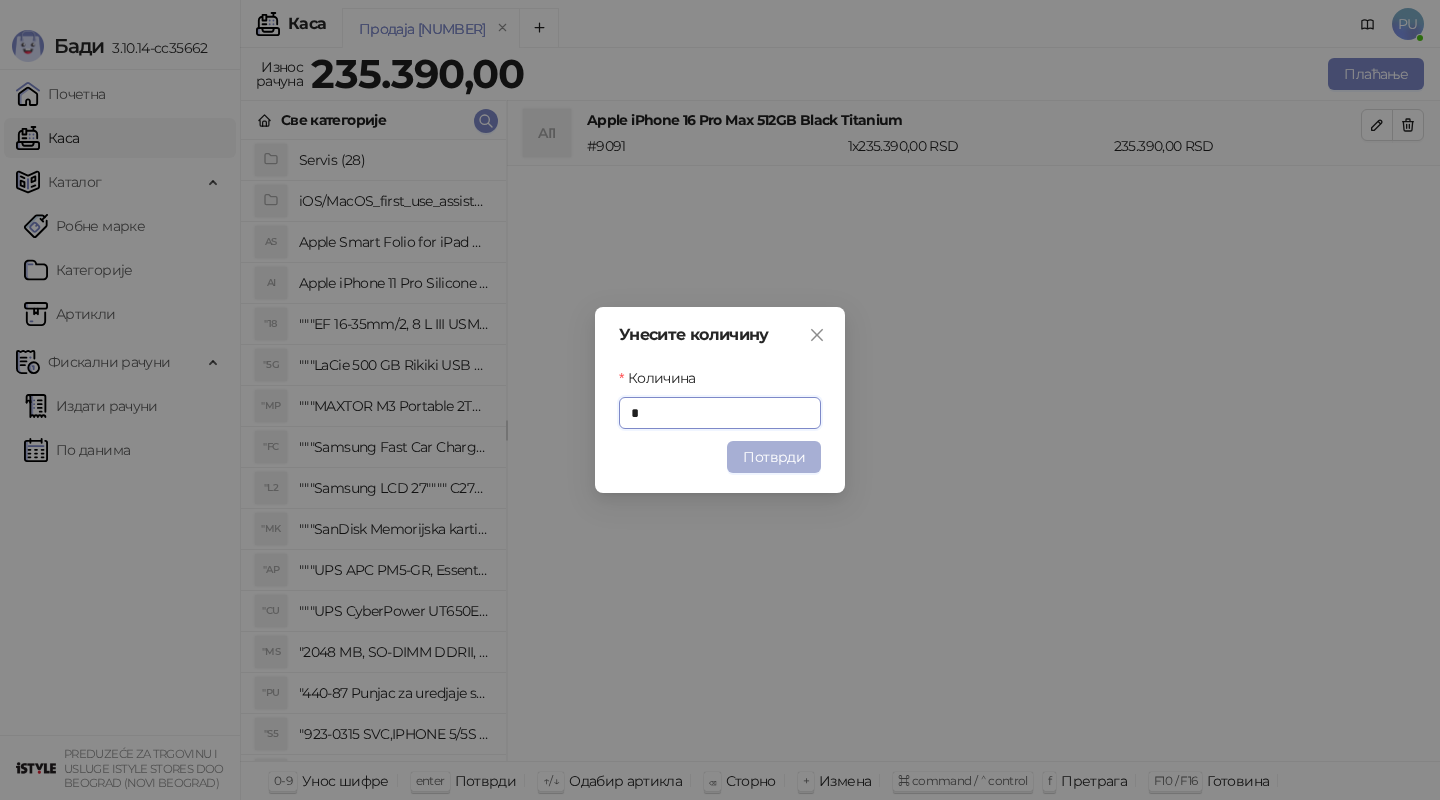 click on "Потврди" at bounding box center [774, 457] 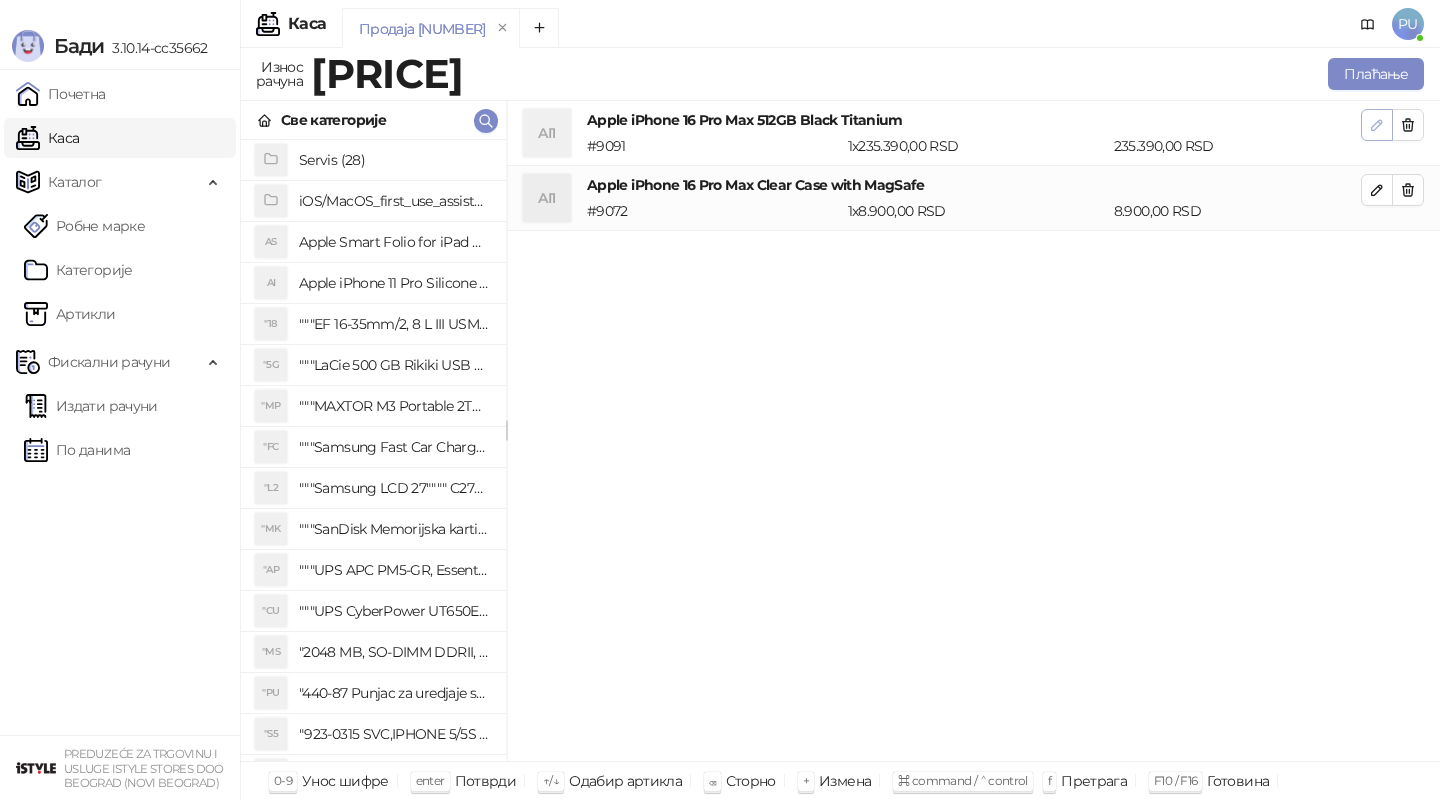 click 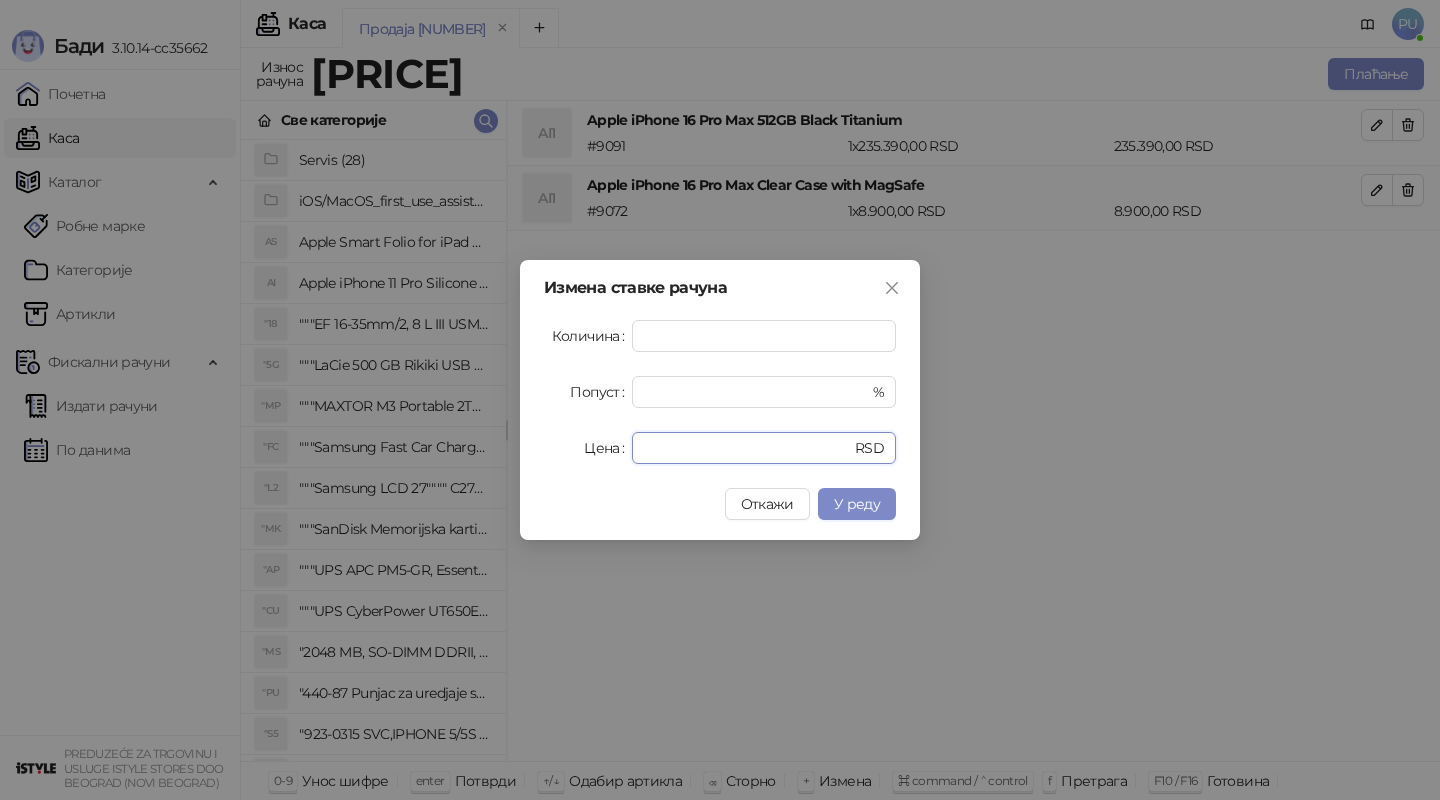drag, startPoint x: 709, startPoint y: 451, endPoint x: 449, endPoint y: 451, distance: 260 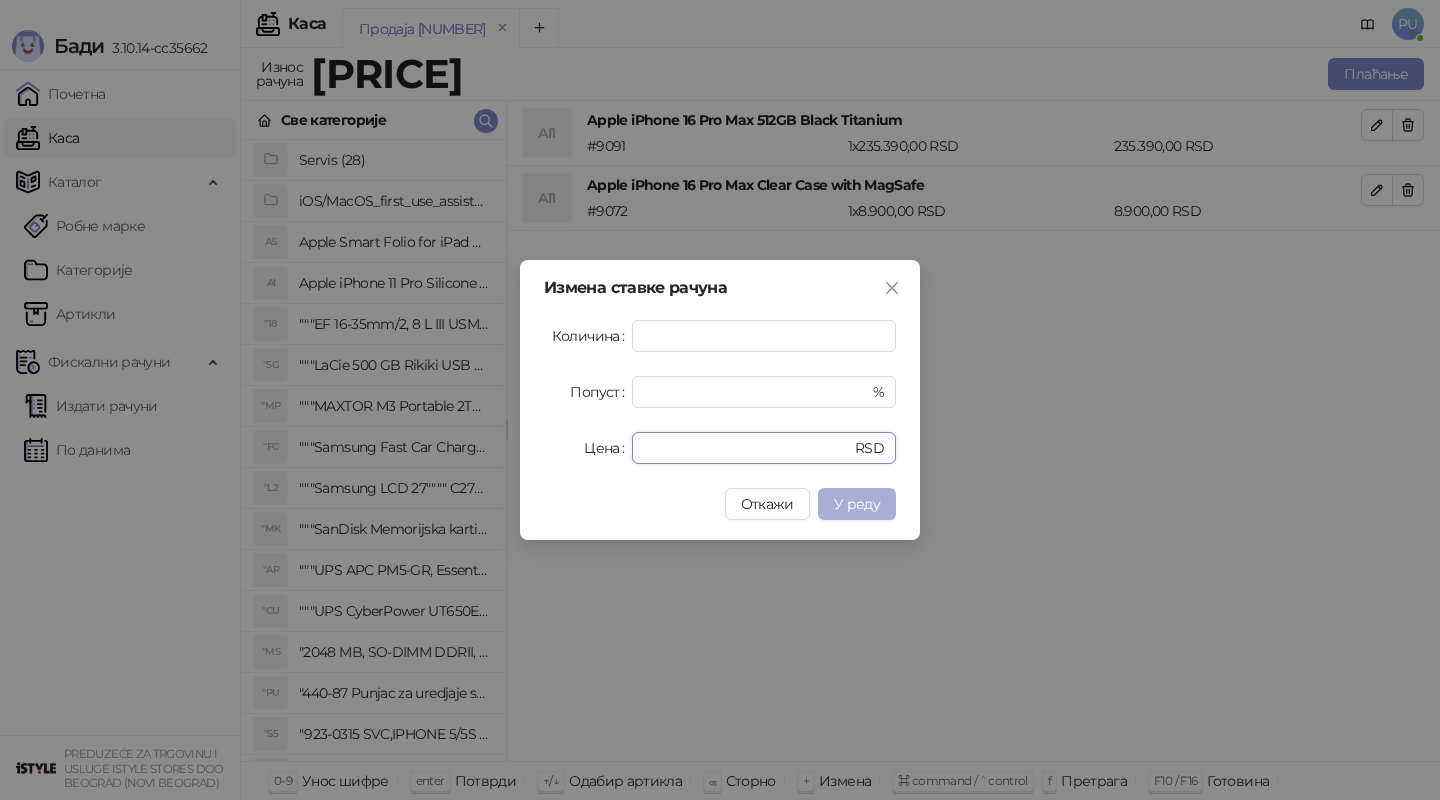 type on "******" 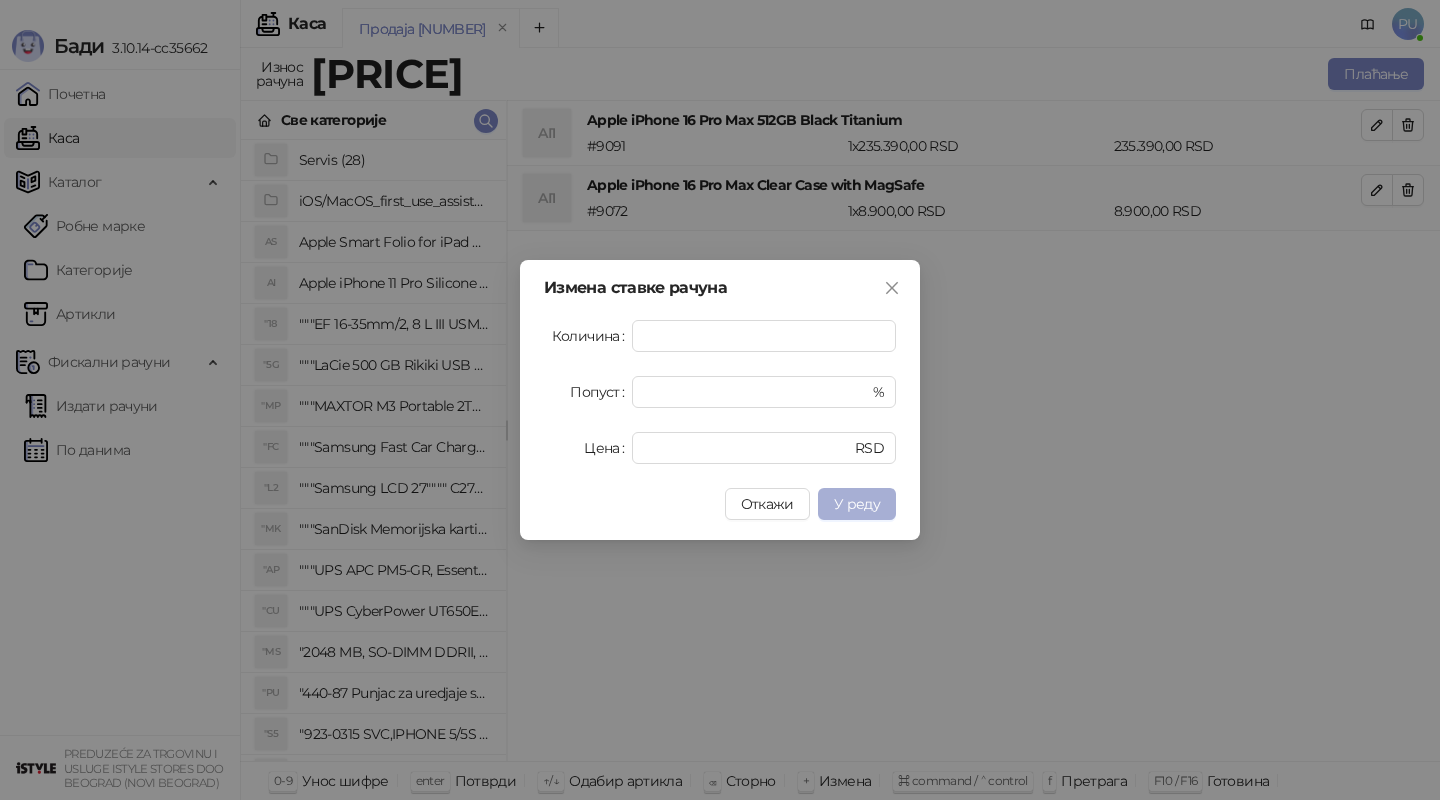 click on "У реду" at bounding box center [857, 504] 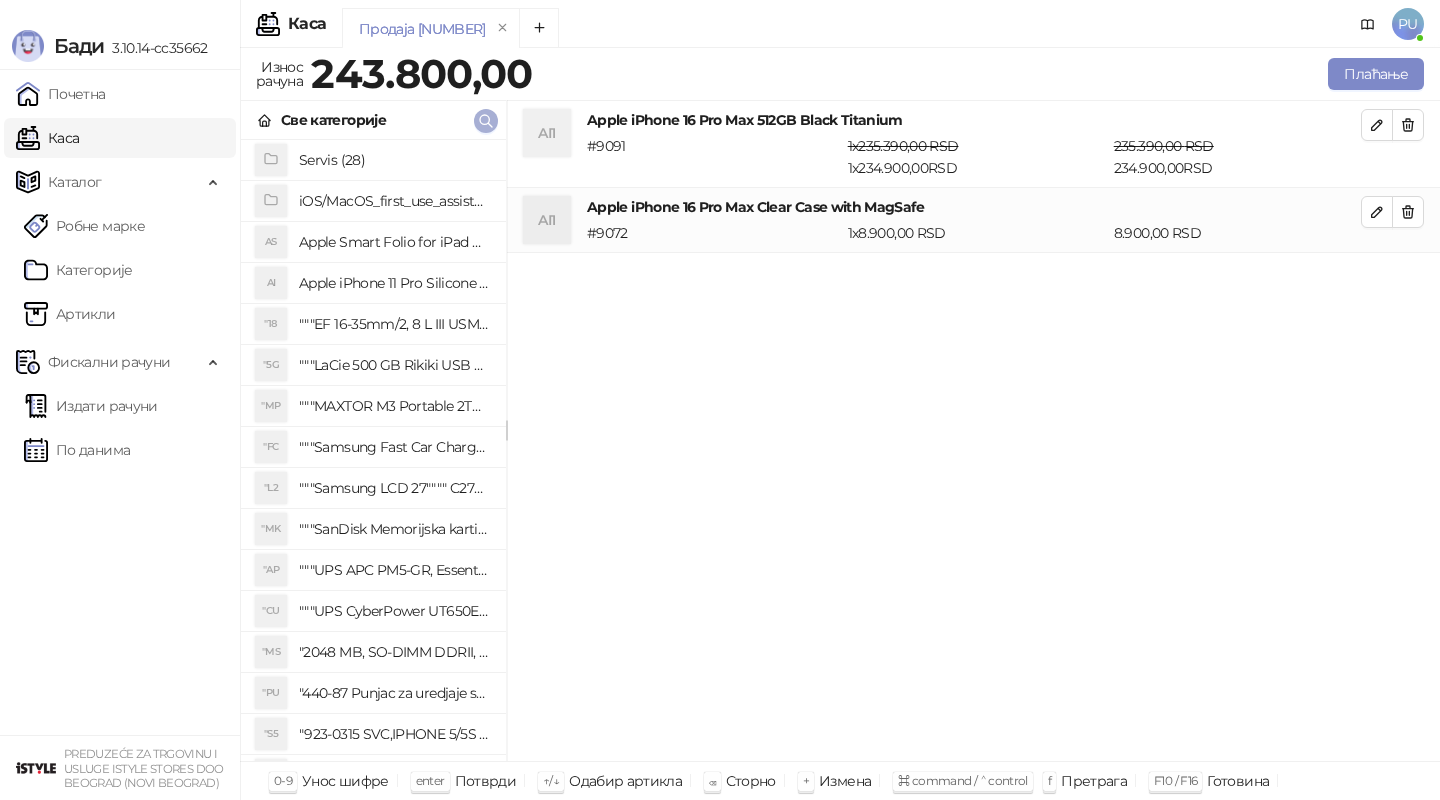 click 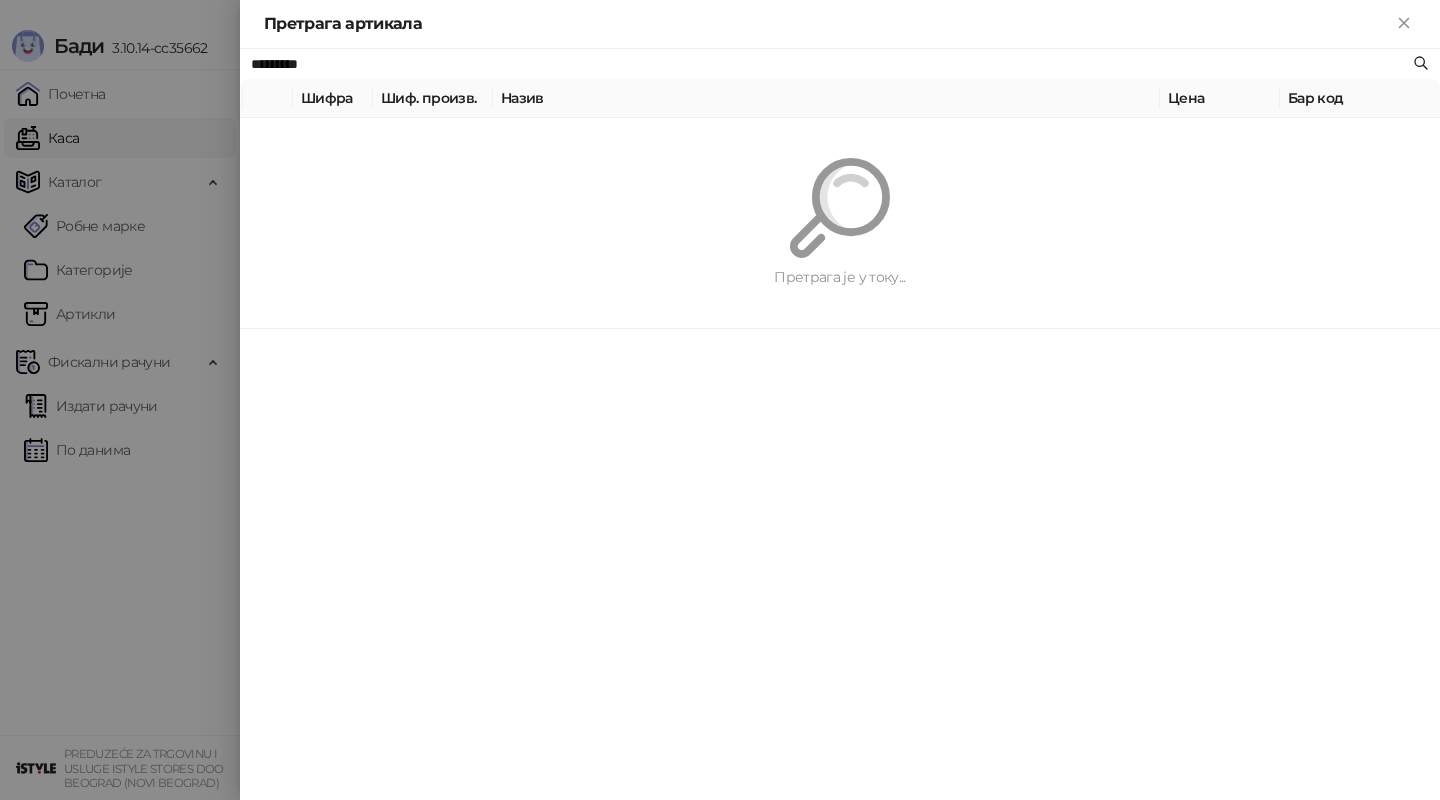 paste on "**********" 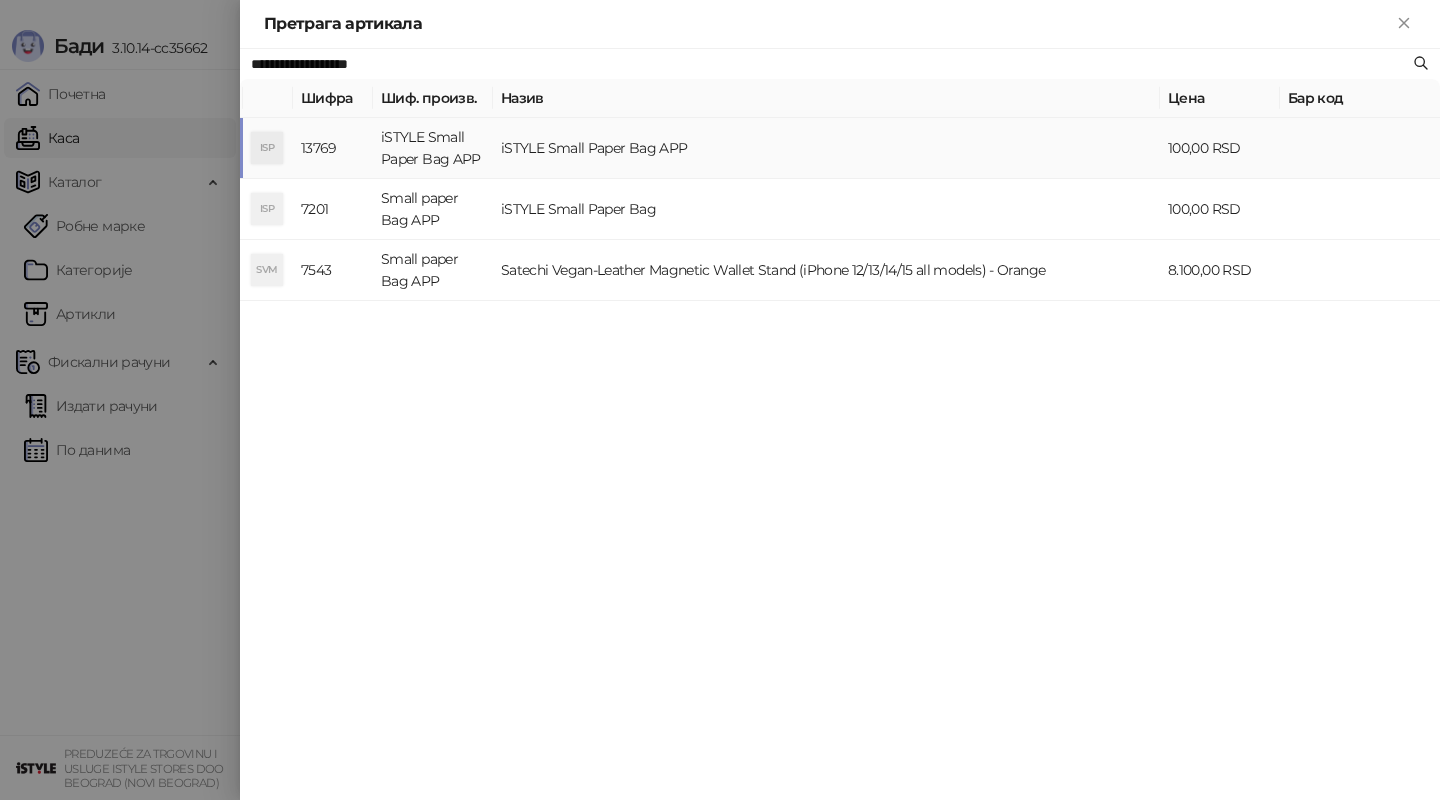 type on "**********" 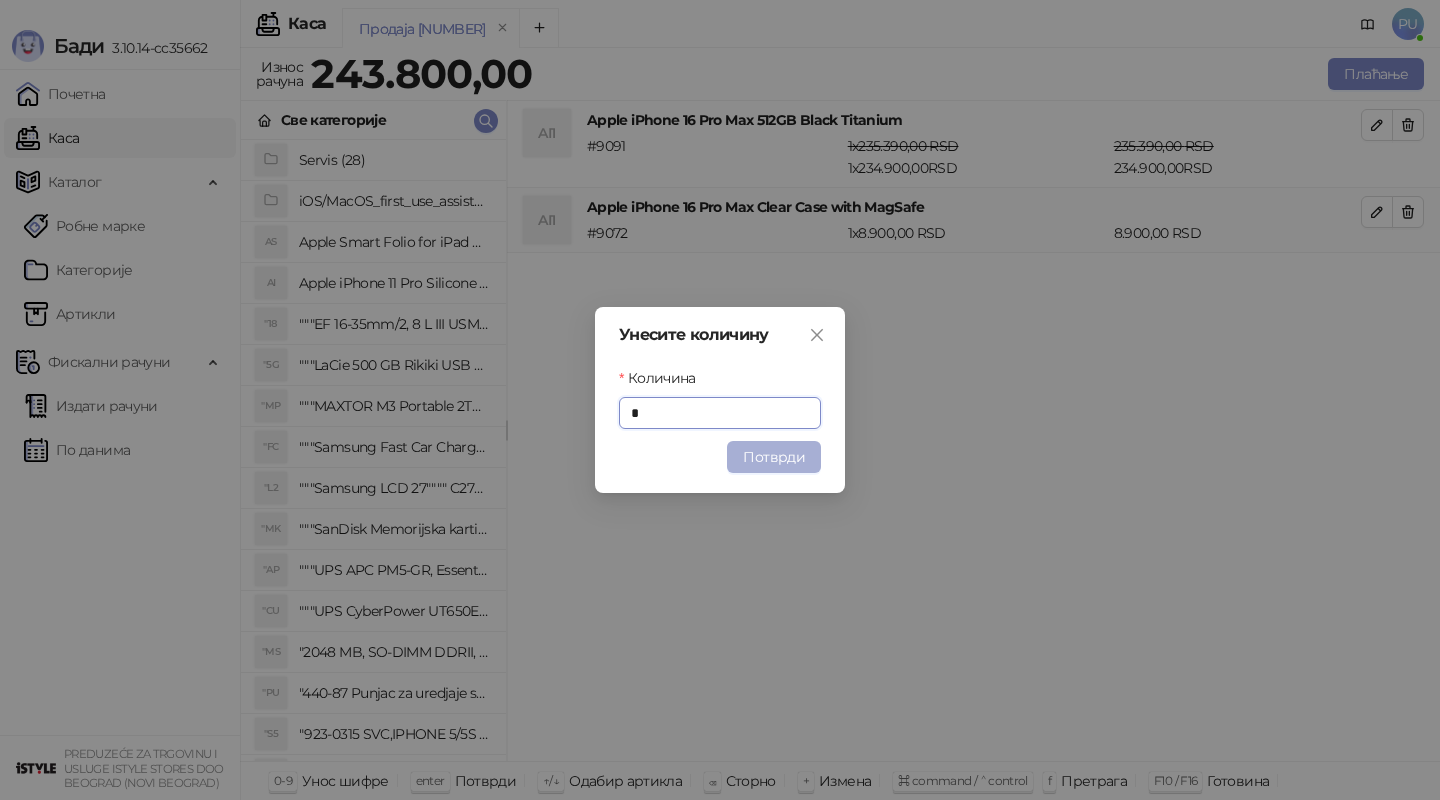 click on "Потврди" at bounding box center [774, 457] 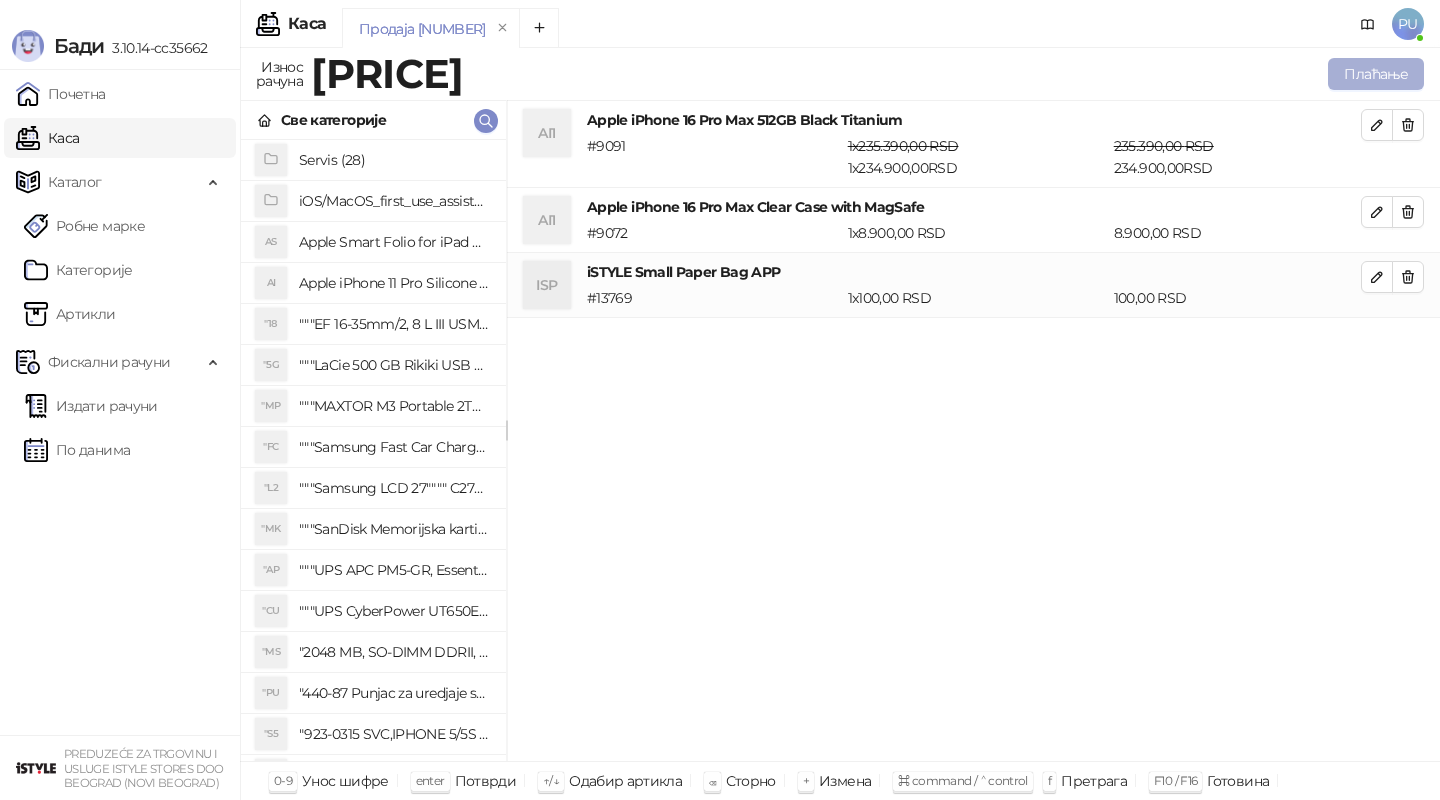 click on "Плаћање" at bounding box center [1376, 74] 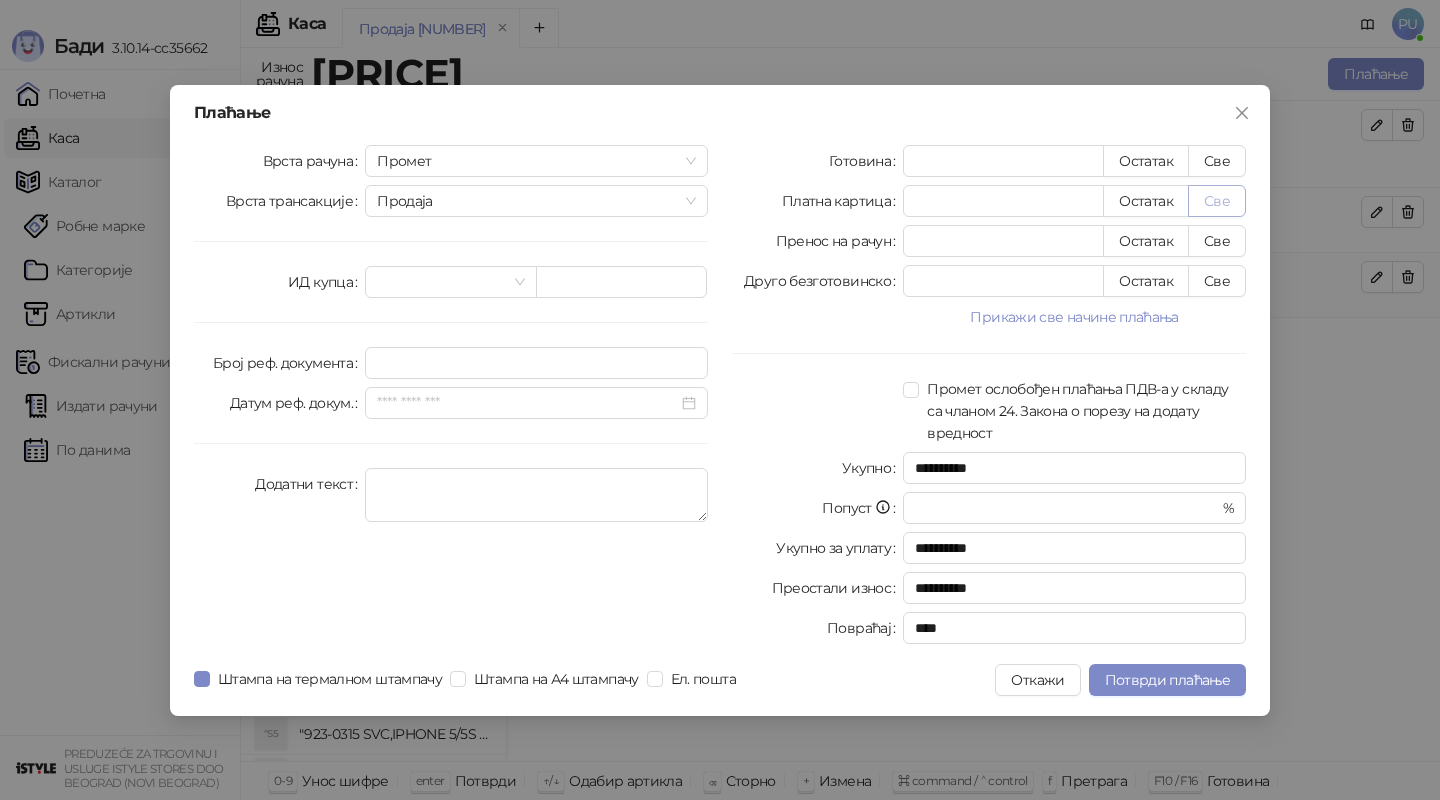 click on "Све" at bounding box center [1217, 201] 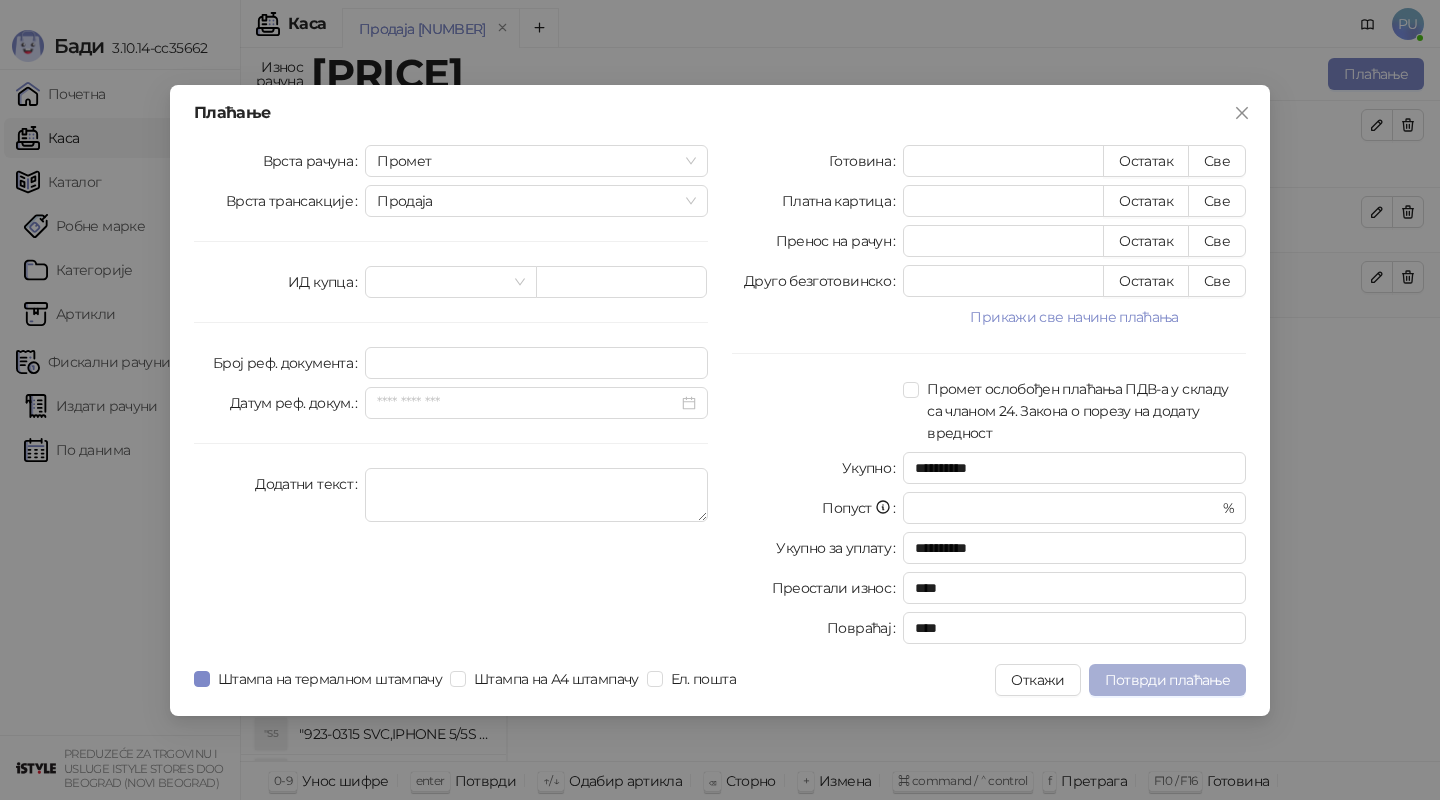 click on "Потврди плаћање" at bounding box center [1167, 680] 